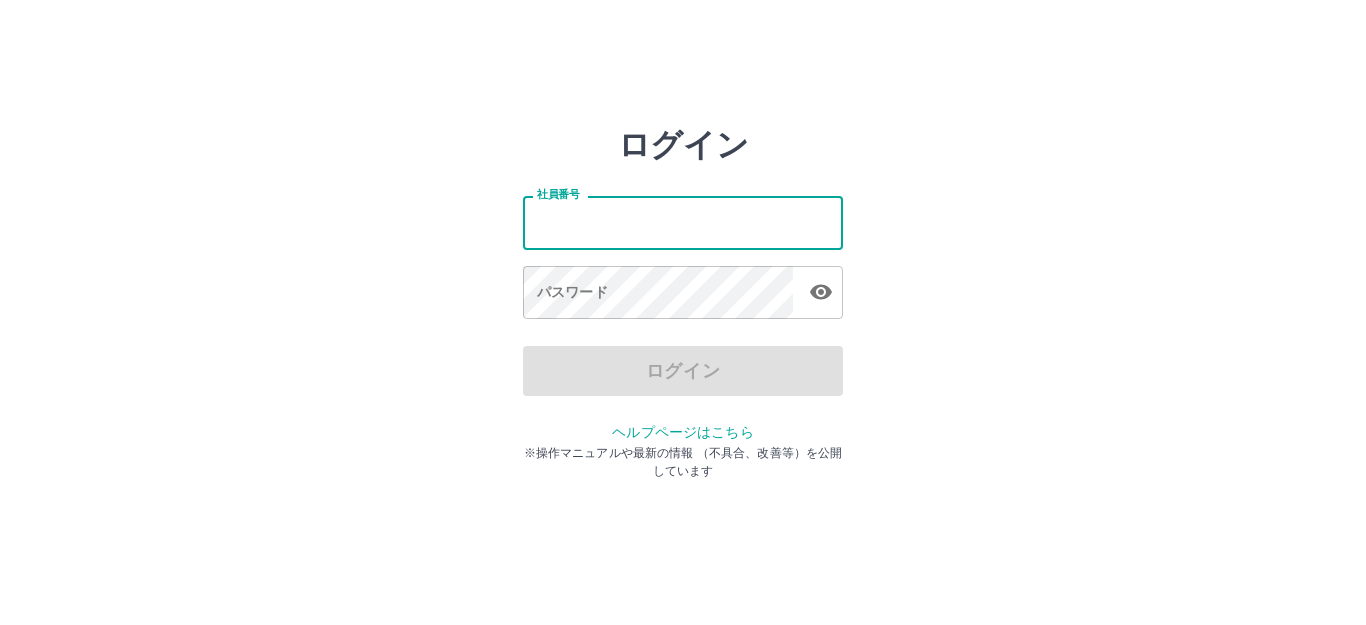 scroll, scrollTop: 0, scrollLeft: 0, axis: both 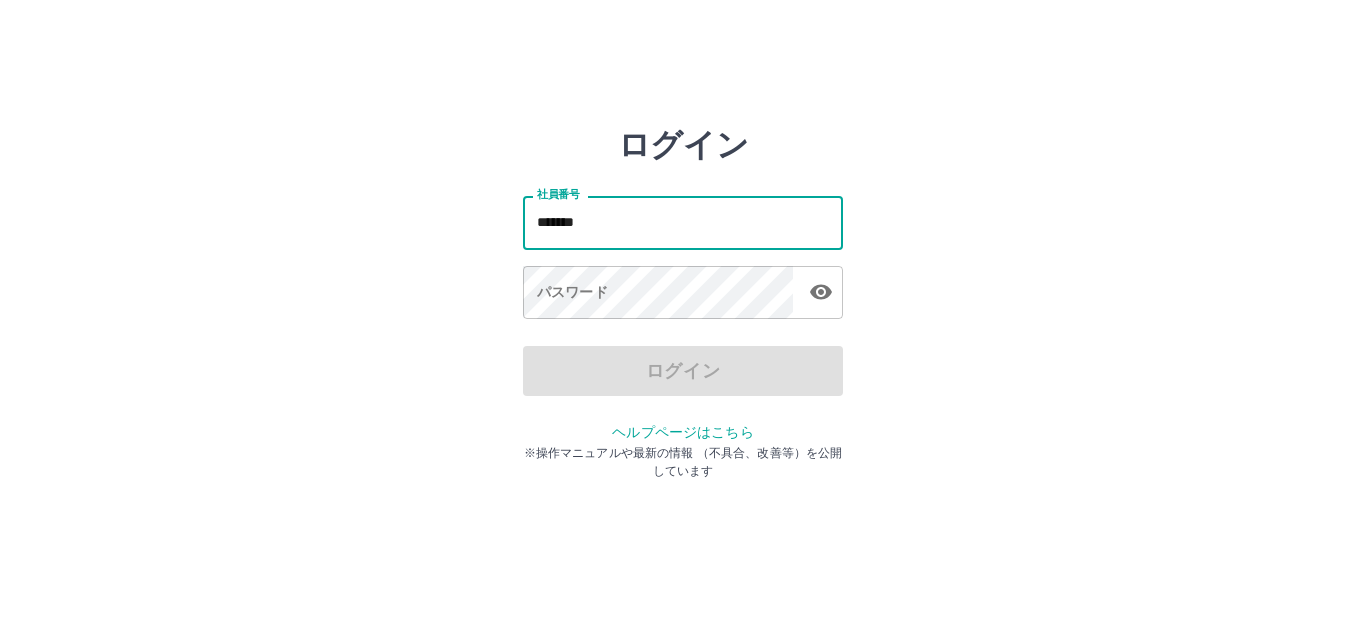 type on "*******" 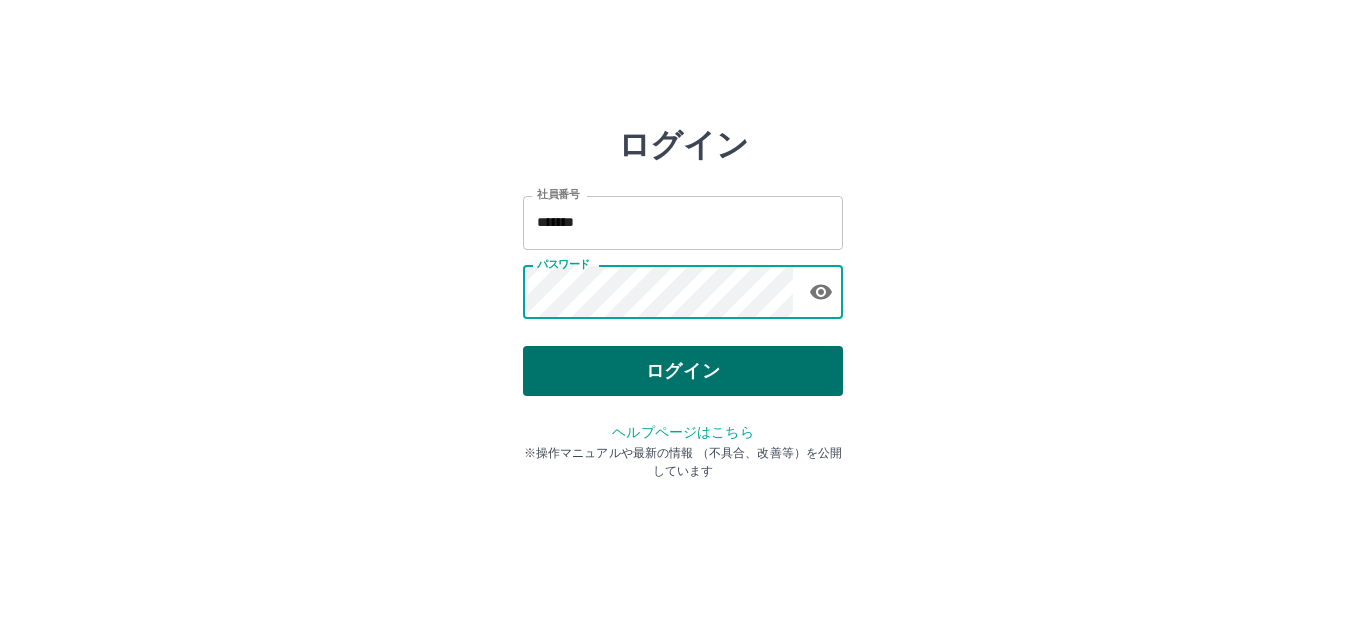 click on "ログイン" at bounding box center [683, 371] 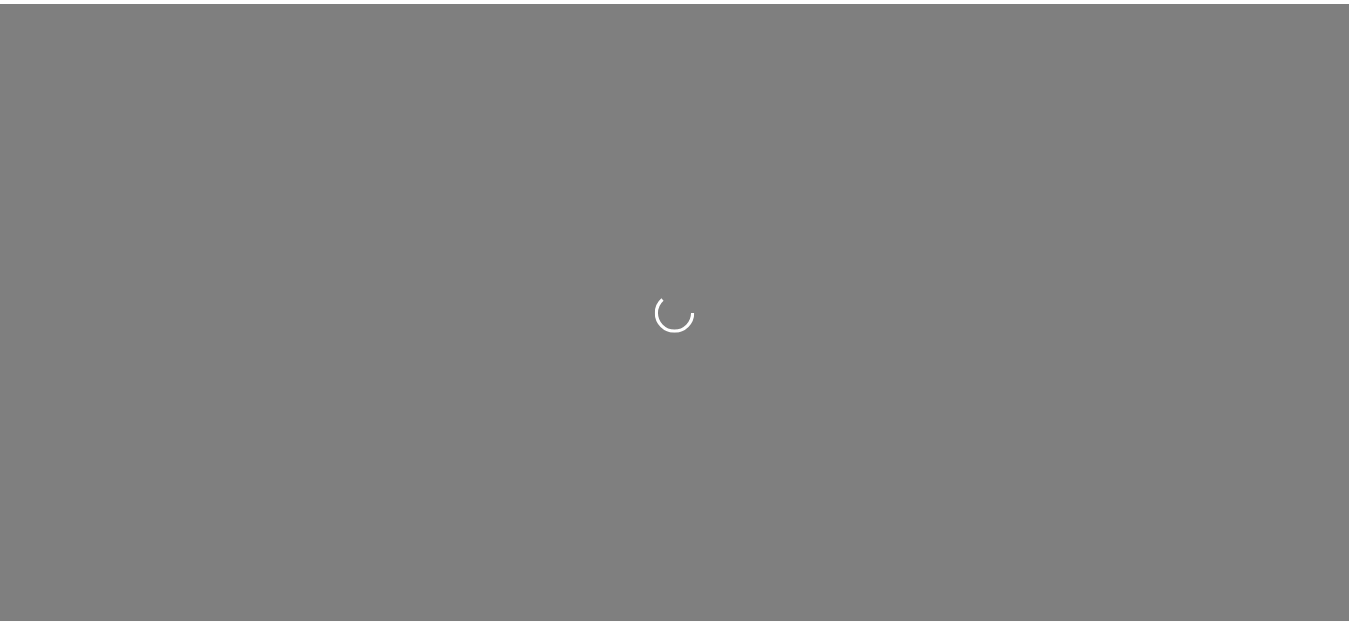 scroll, scrollTop: 0, scrollLeft: 0, axis: both 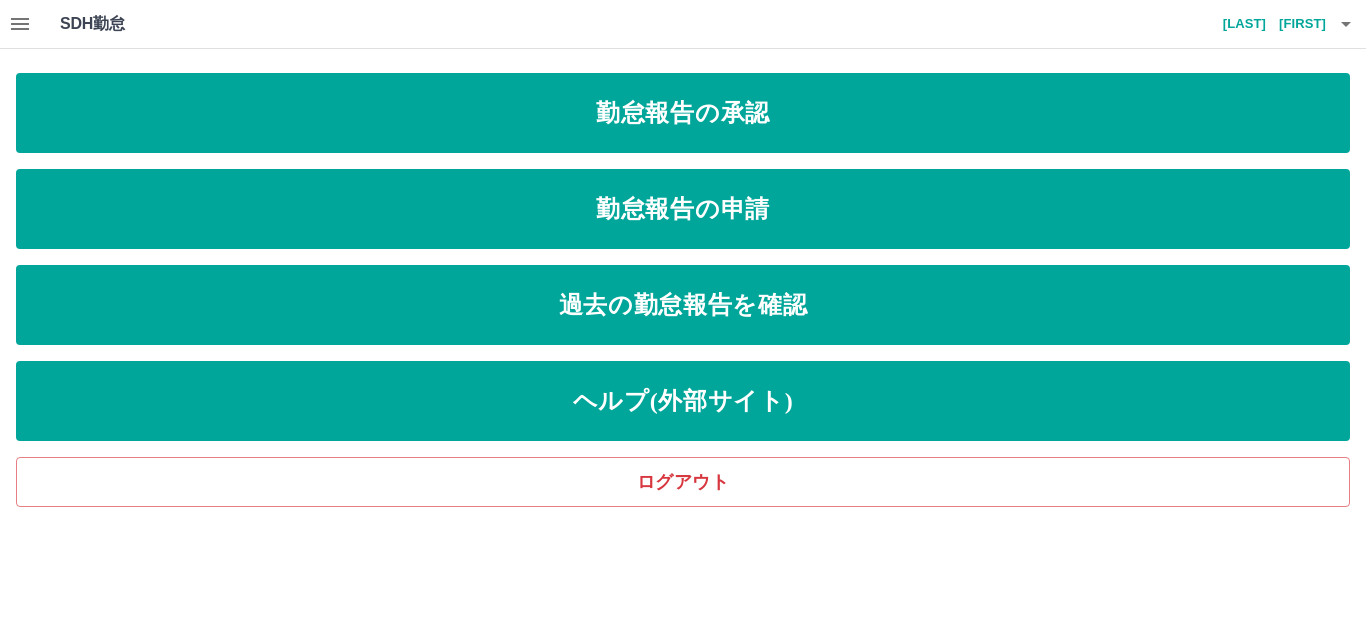 click 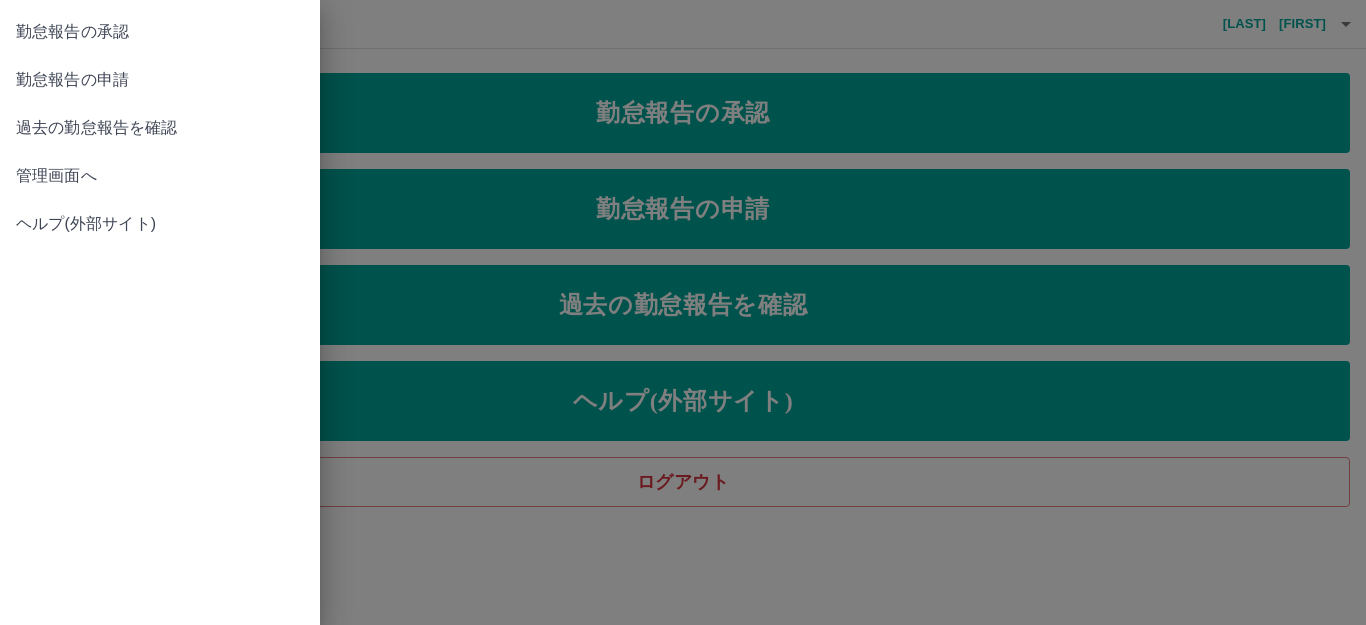 click on "管理画面へ" at bounding box center [160, 176] 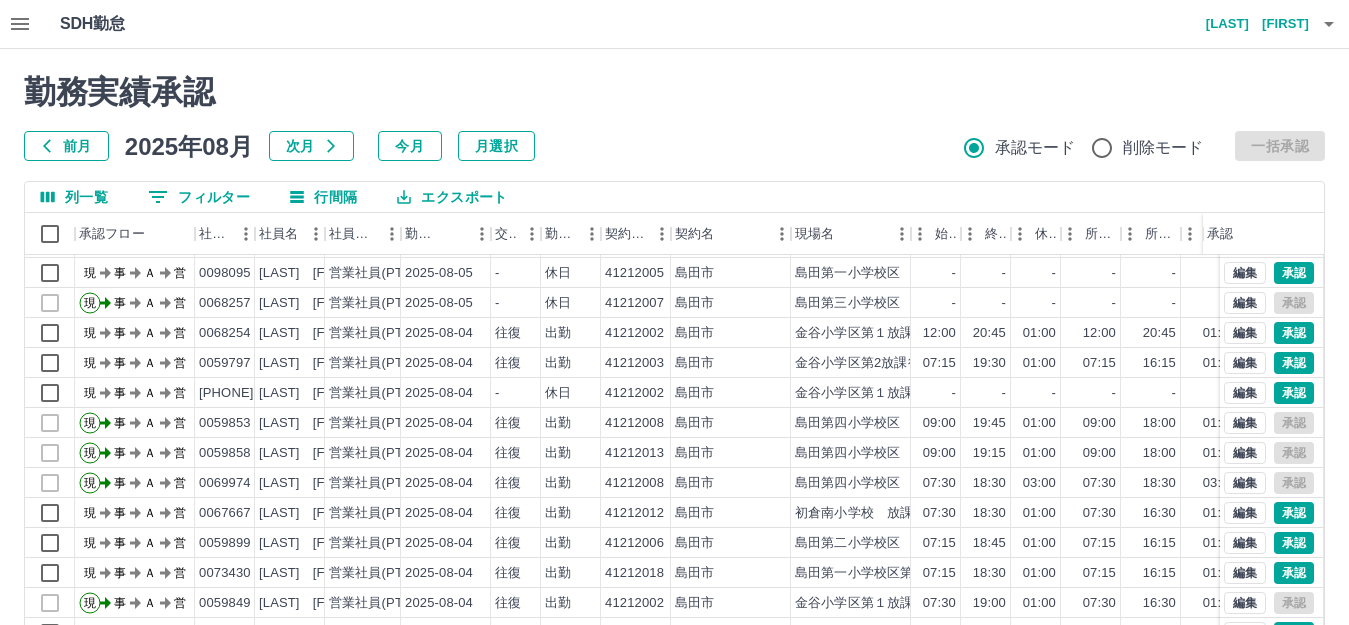 scroll, scrollTop: 104, scrollLeft: 0, axis: vertical 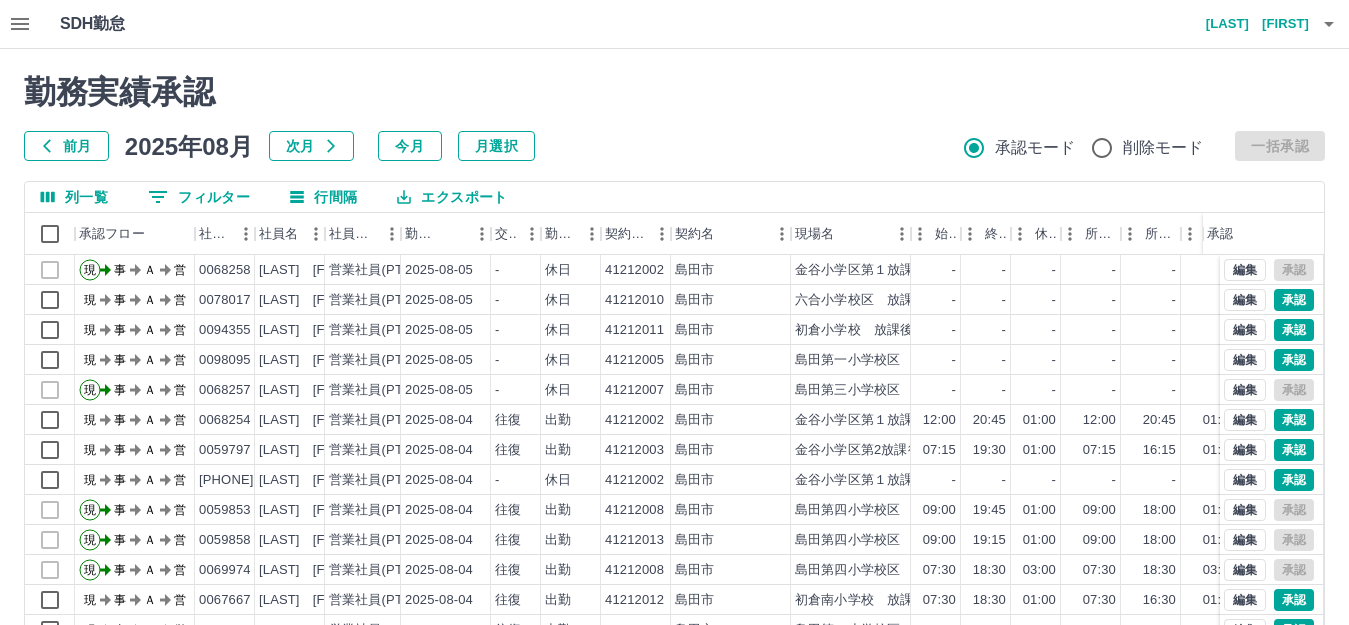 click 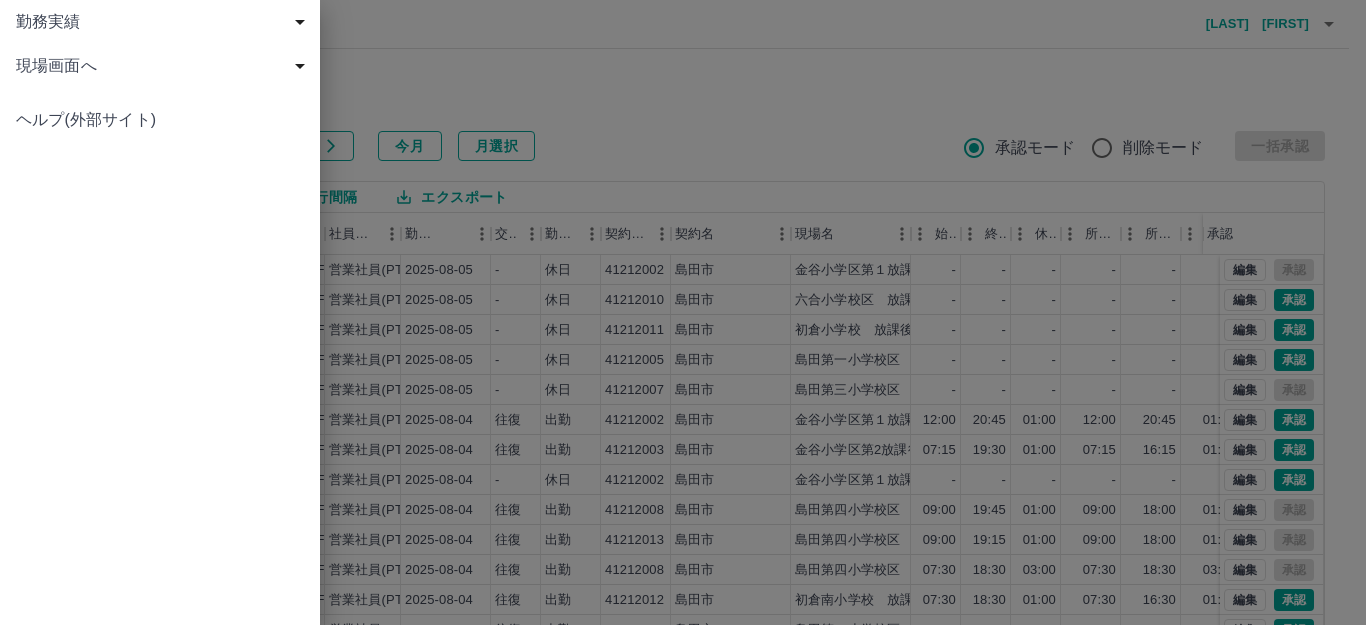 click on "現場画面へ" at bounding box center [164, 66] 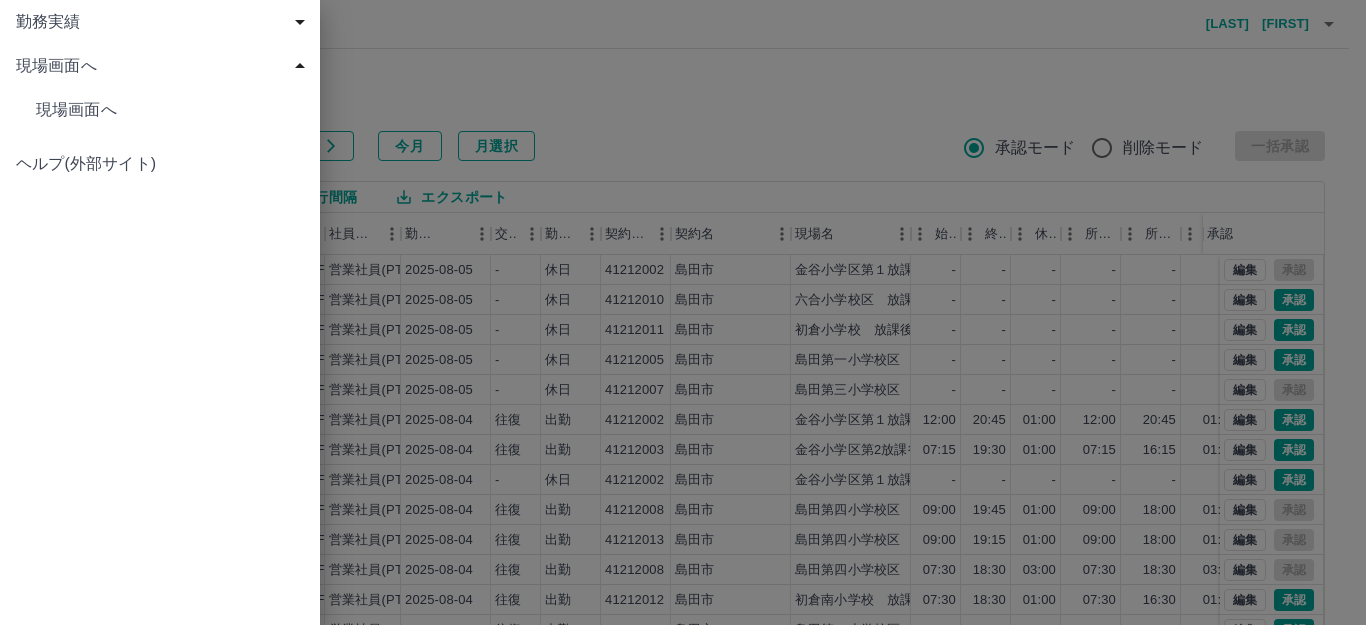 click on "現場画面へ" at bounding box center [170, 110] 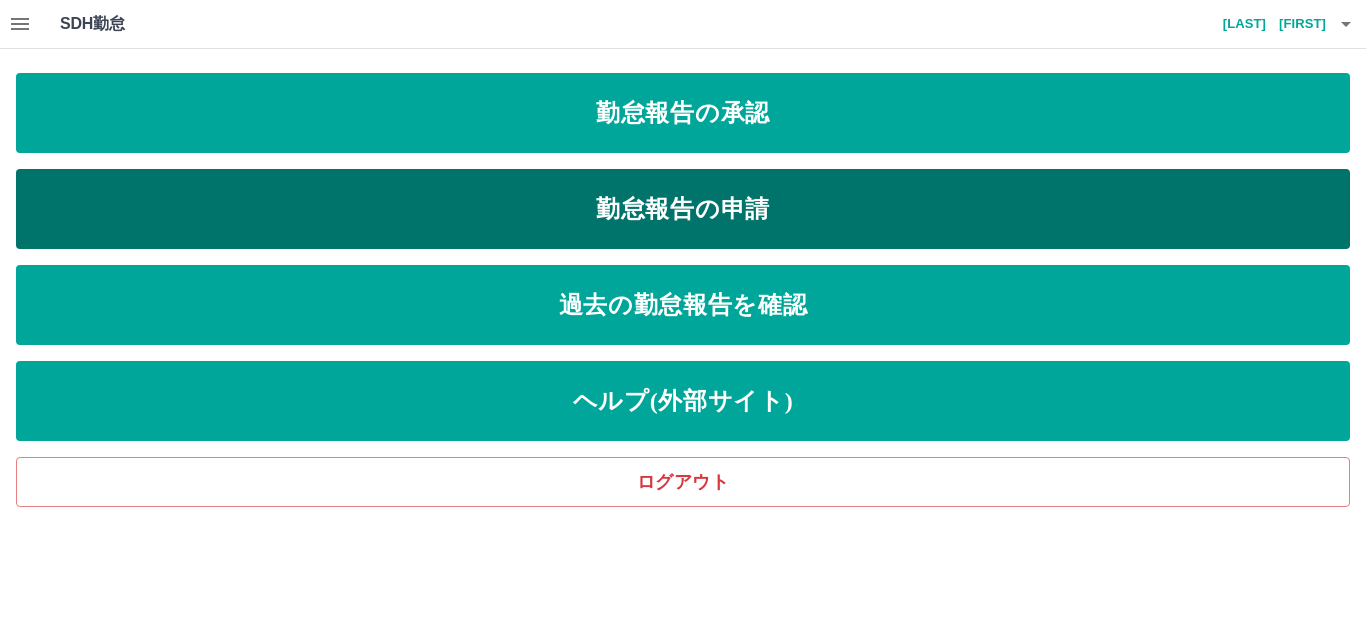 click on "勤怠報告の申請" at bounding box center (683, 209) 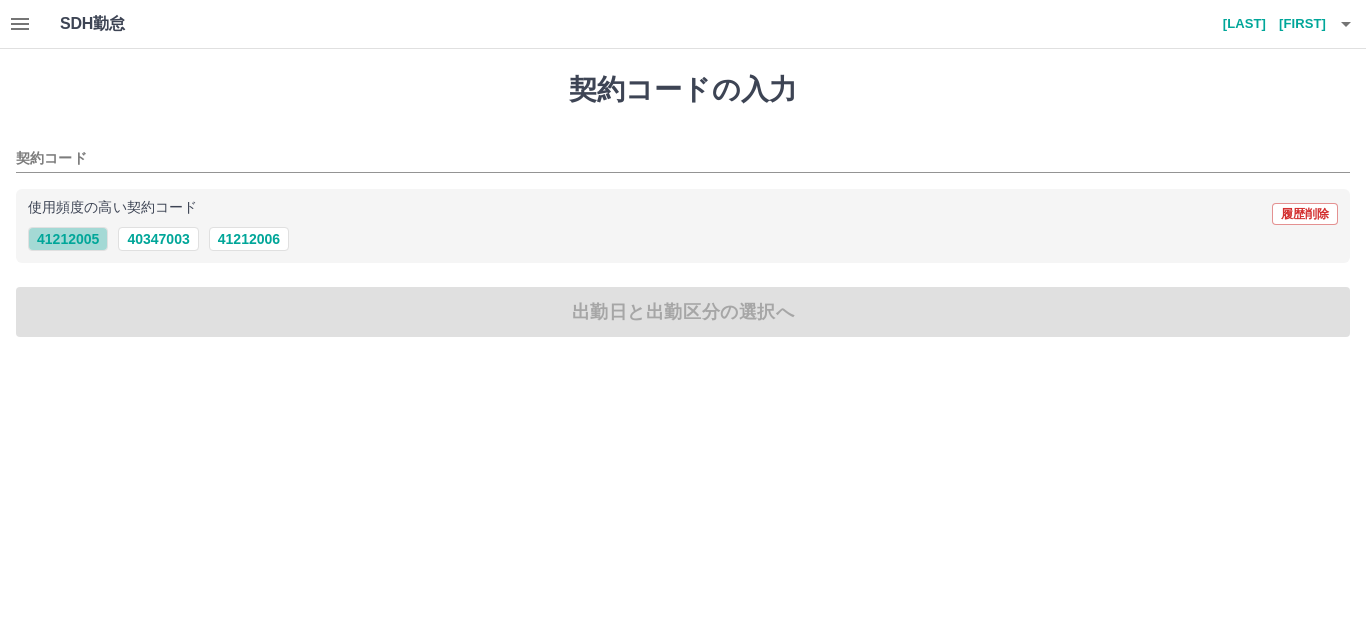 click on "41212005" at bounding box center (68, 239) 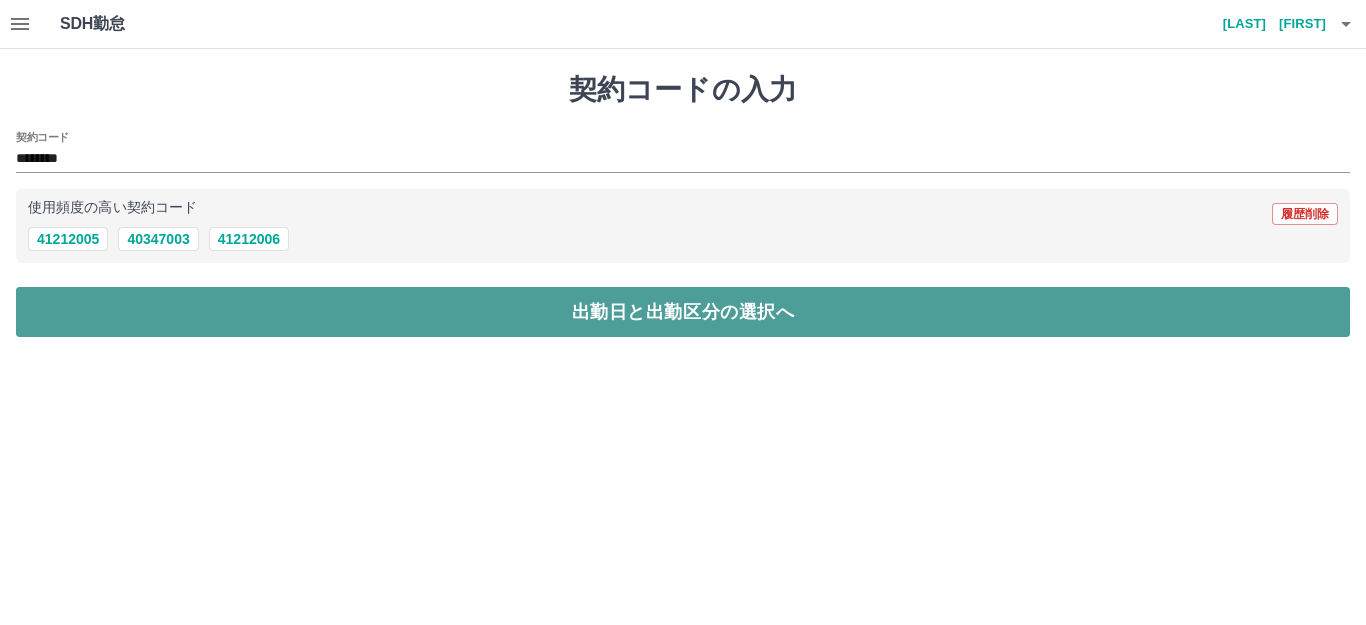 click on "出勤日と出勤区分の選択へ" at bounding box center [683, 312] 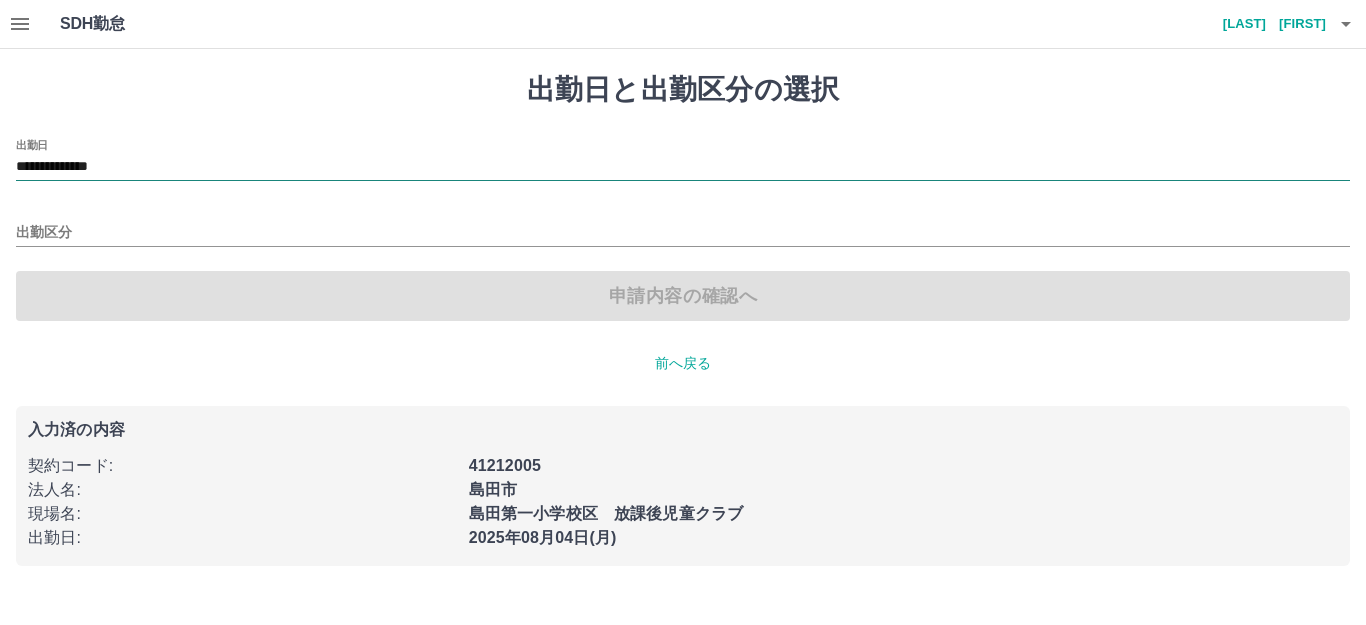 click on "**********" at bounding box center [683, 167] 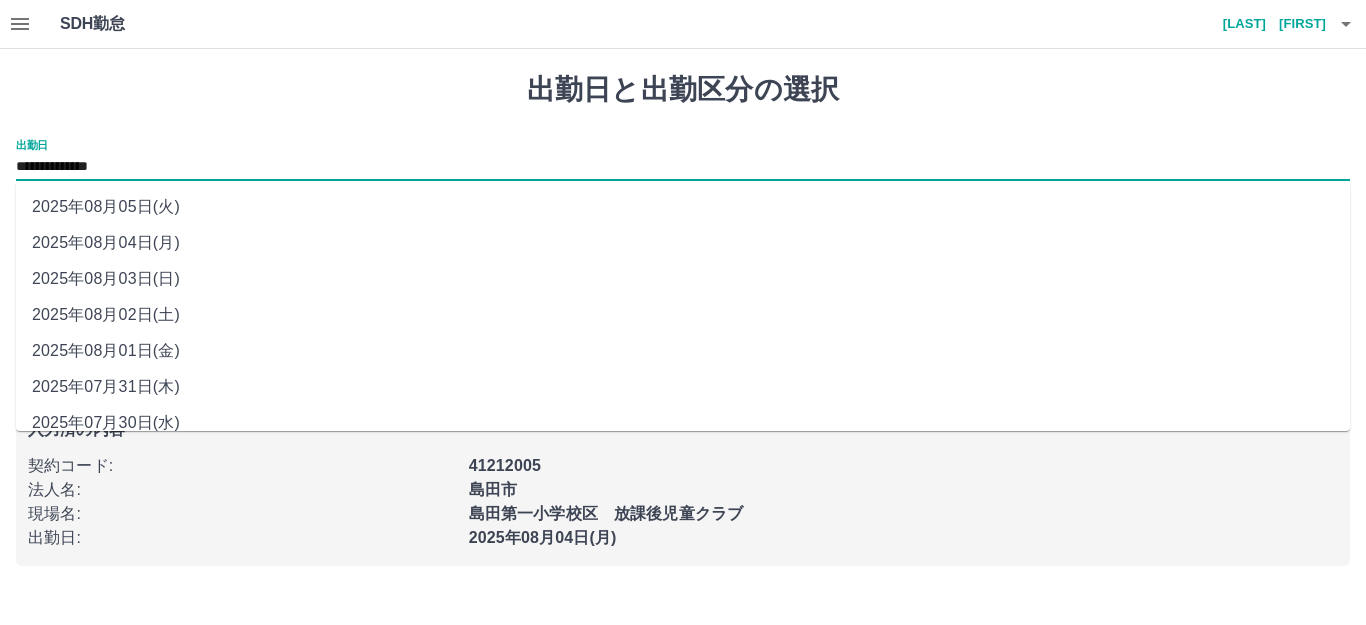 click on "2025年08月01日(金)" at bounding box center (683, 351) 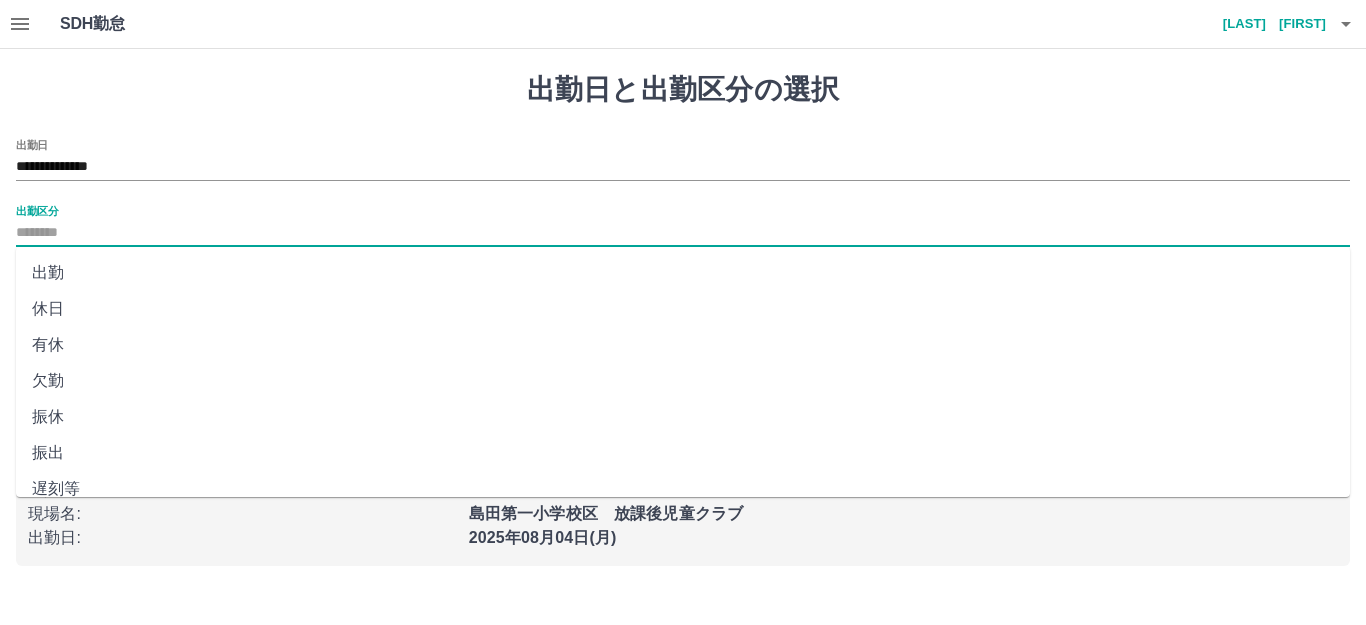 click on "出勤区分" at bounding box center (683, 233) 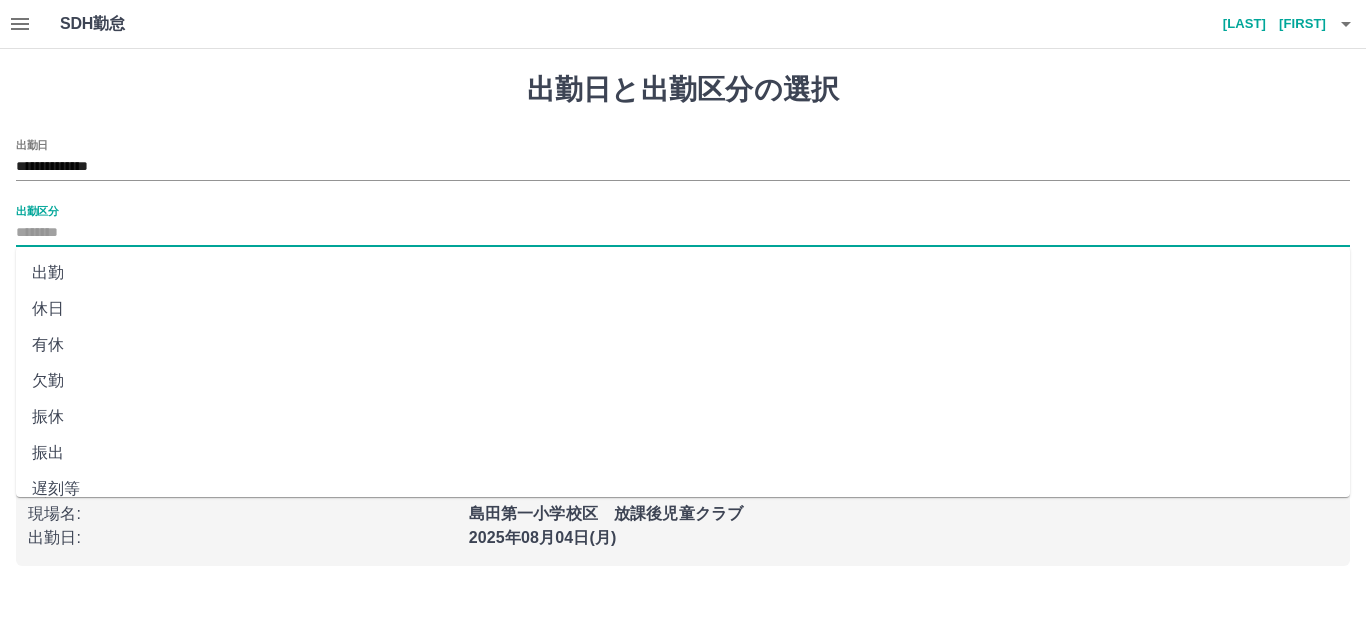 click on "出勤" at bounding box center [683, 273] 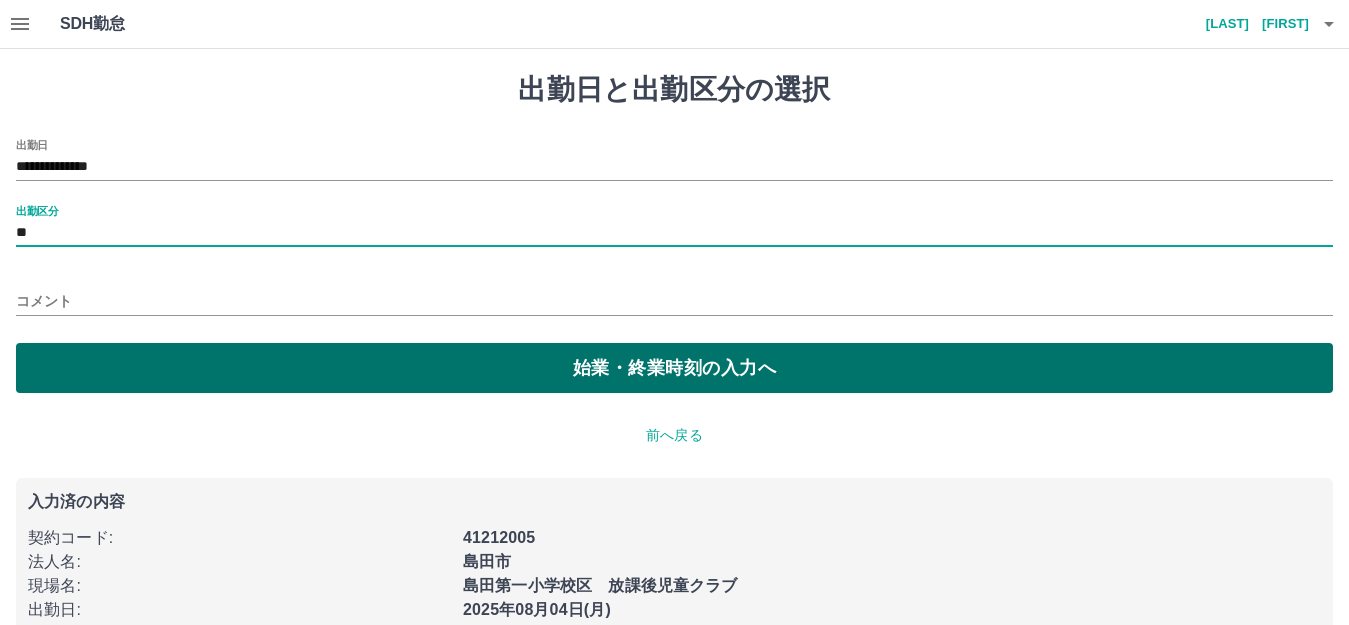 click on "始業・終業時刻の入力へ" at bounding box center [674, 368] 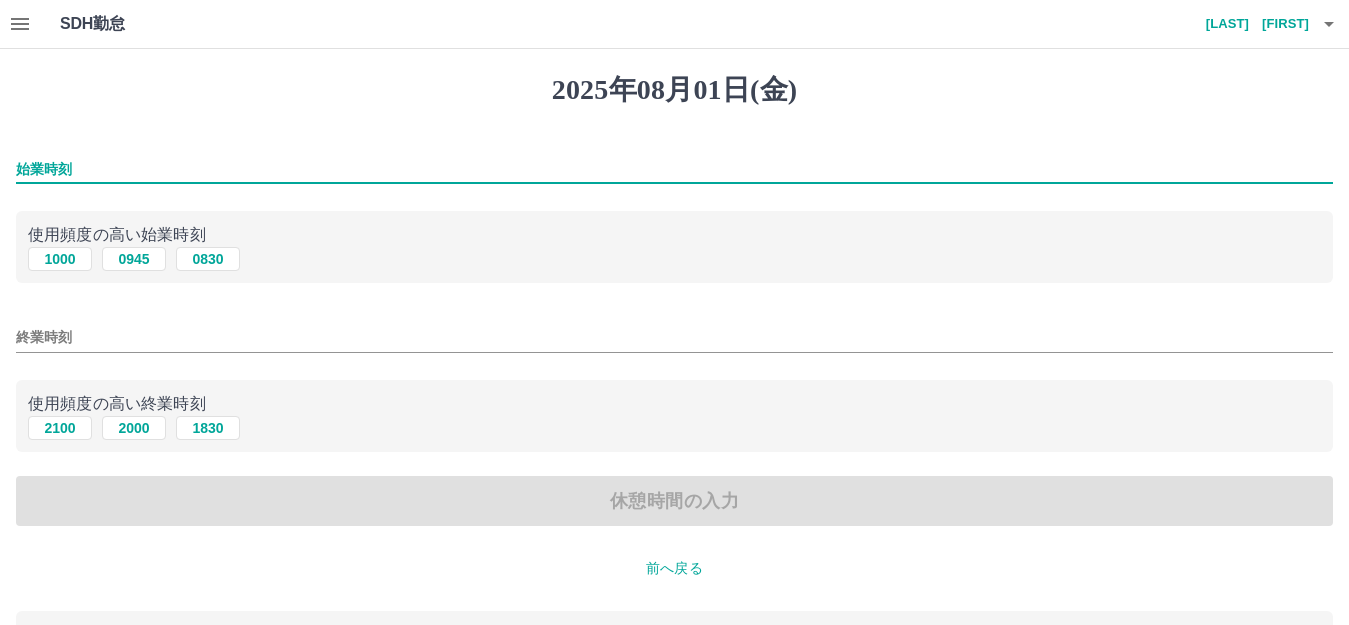 click on "始業時刻" at bounding box center [674, 169] 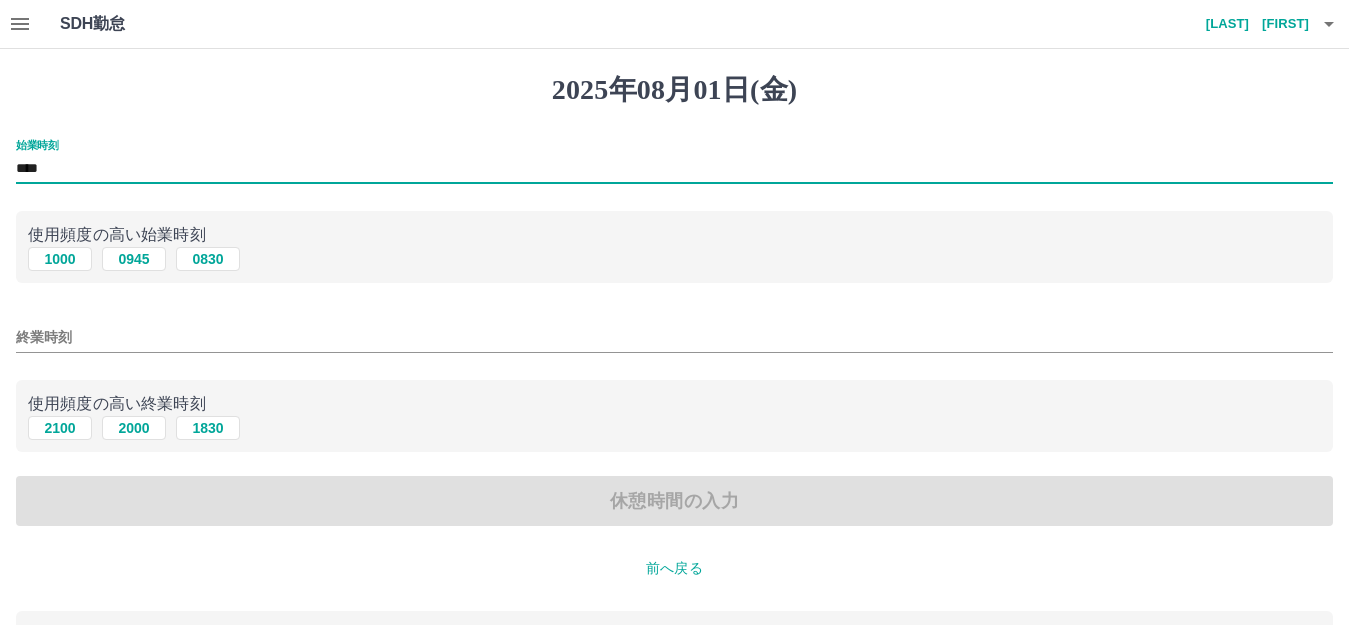 type on "****" 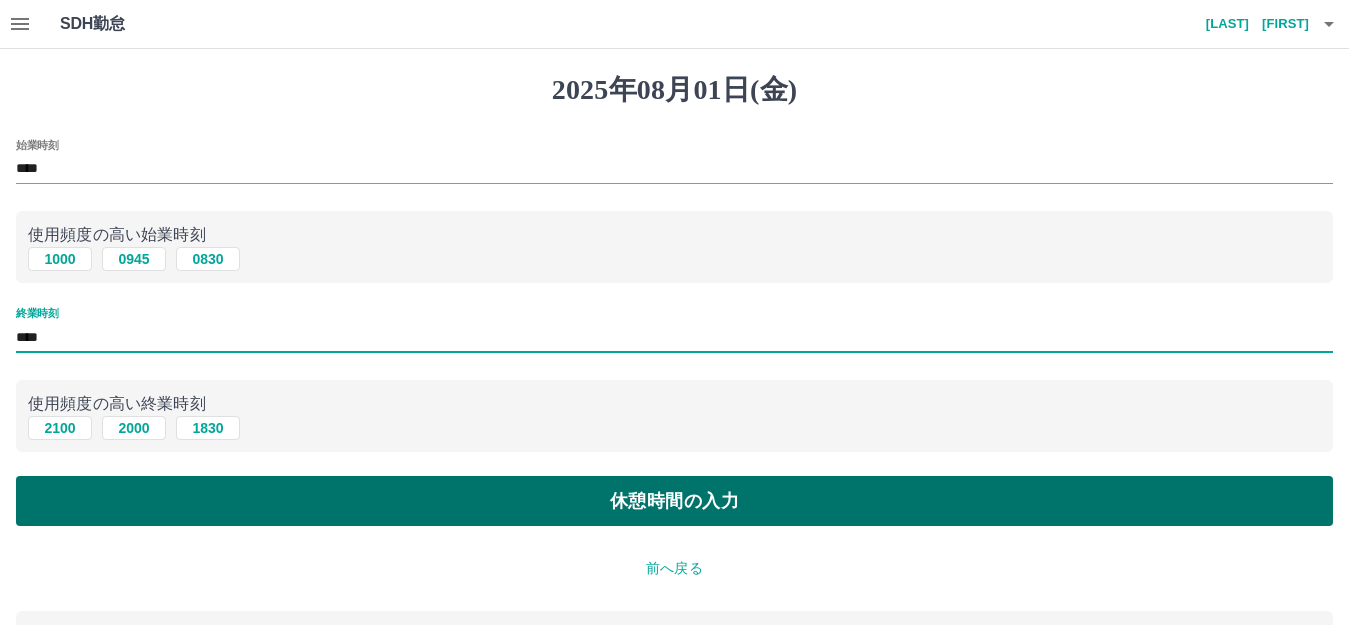 type on "****" 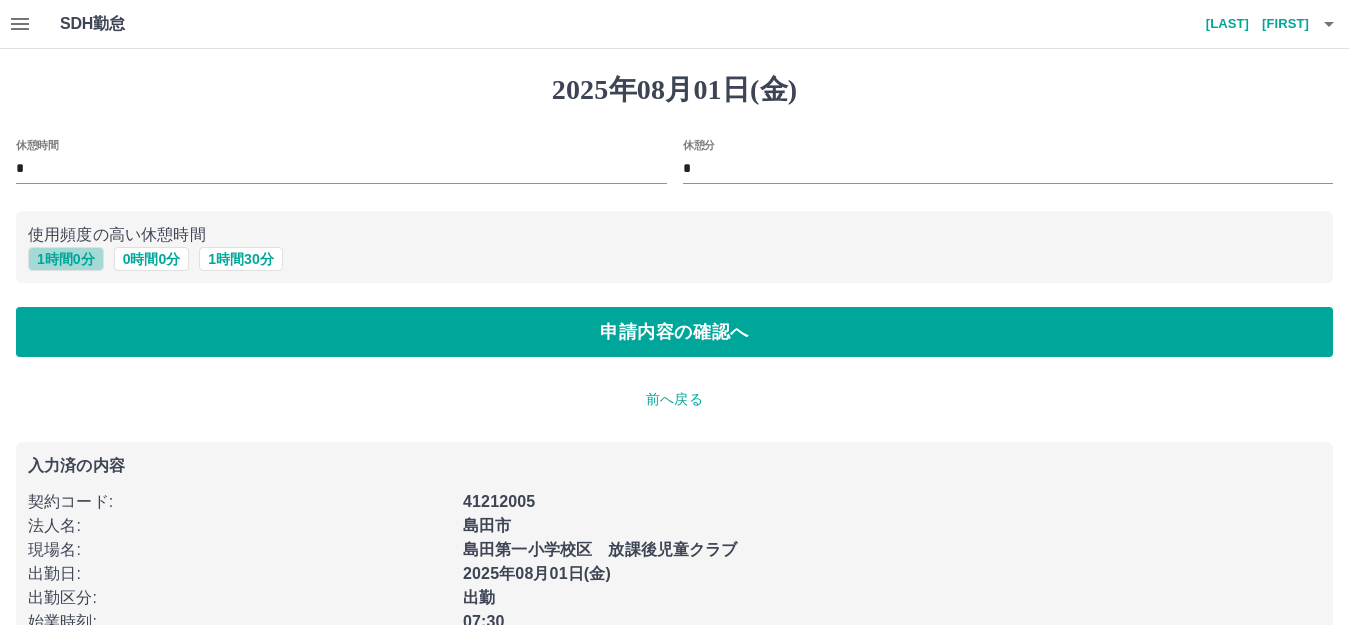 click on "1 時間 0 分" at bounding box center (66, 259) 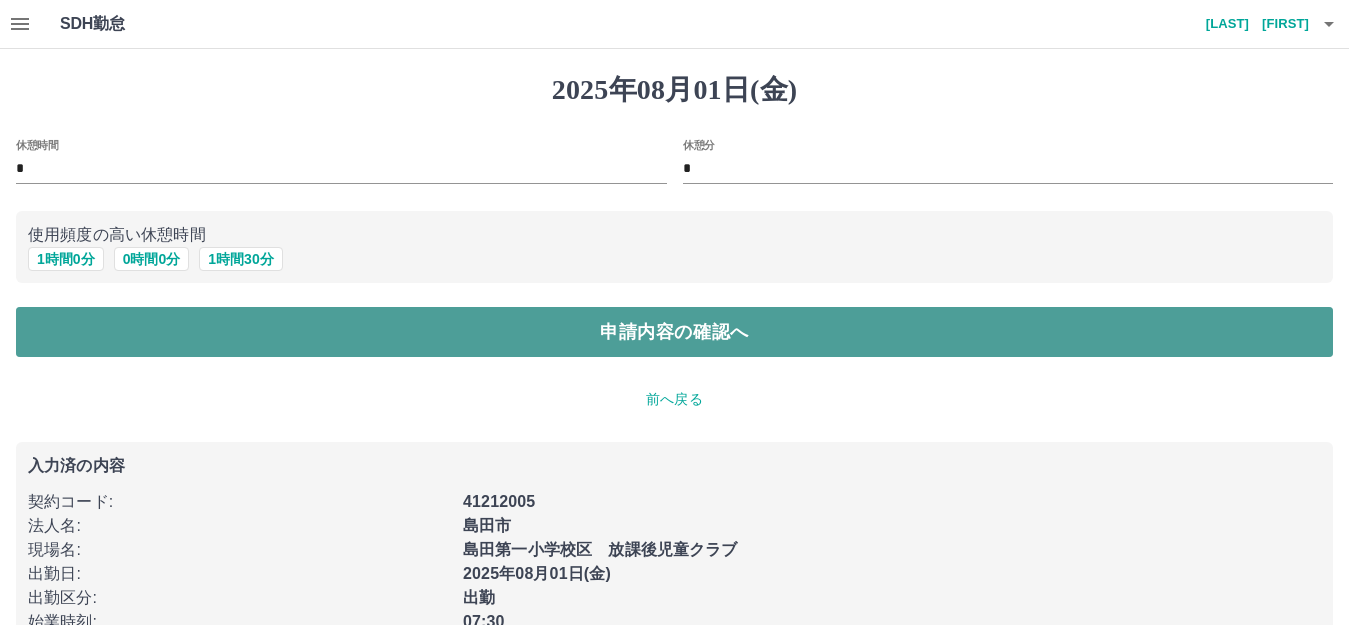 click on "申請内容の確認へ" at bounding box center (674, 332) 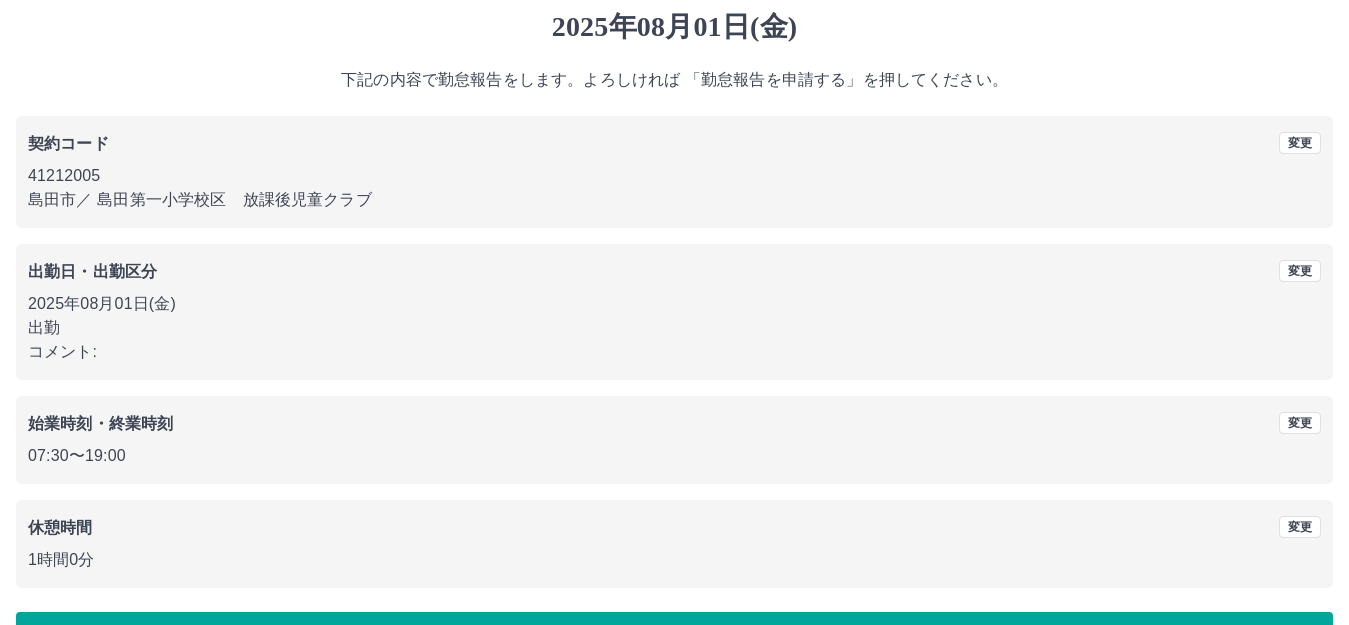 scroll, scrollTop: 124, scrollLeft: 0, axis: vertical 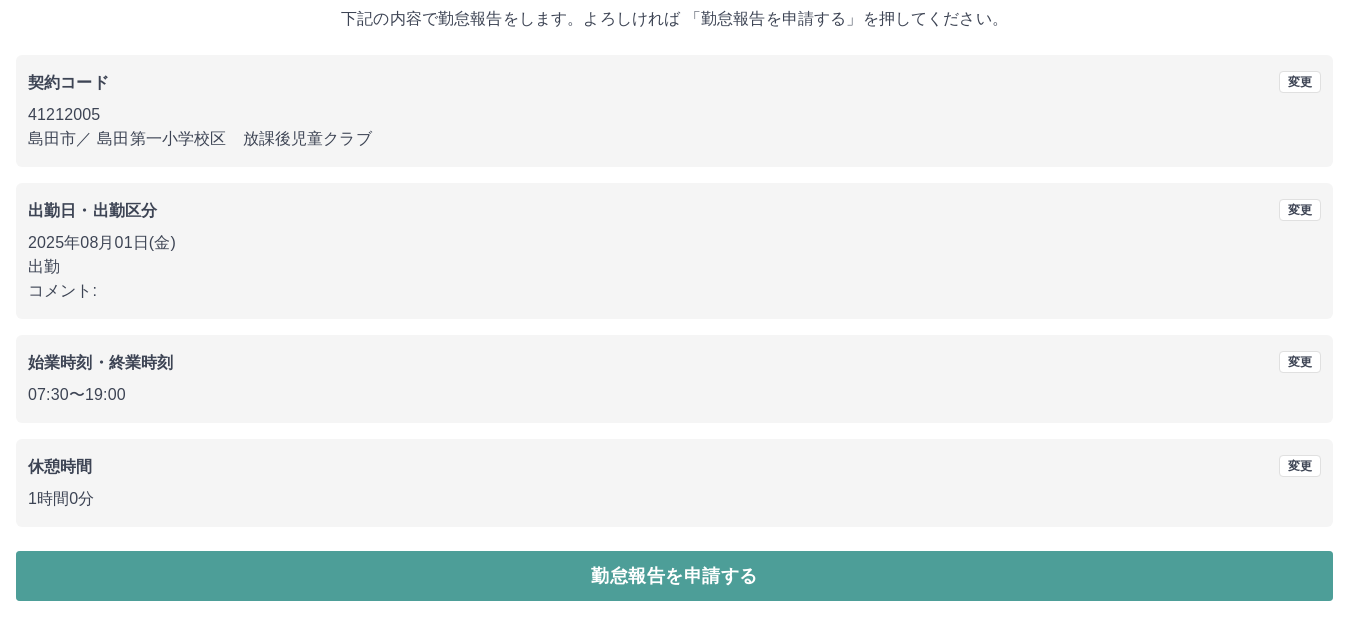 click on "勤怠報告を申請する" at bounding box center (674, 576) 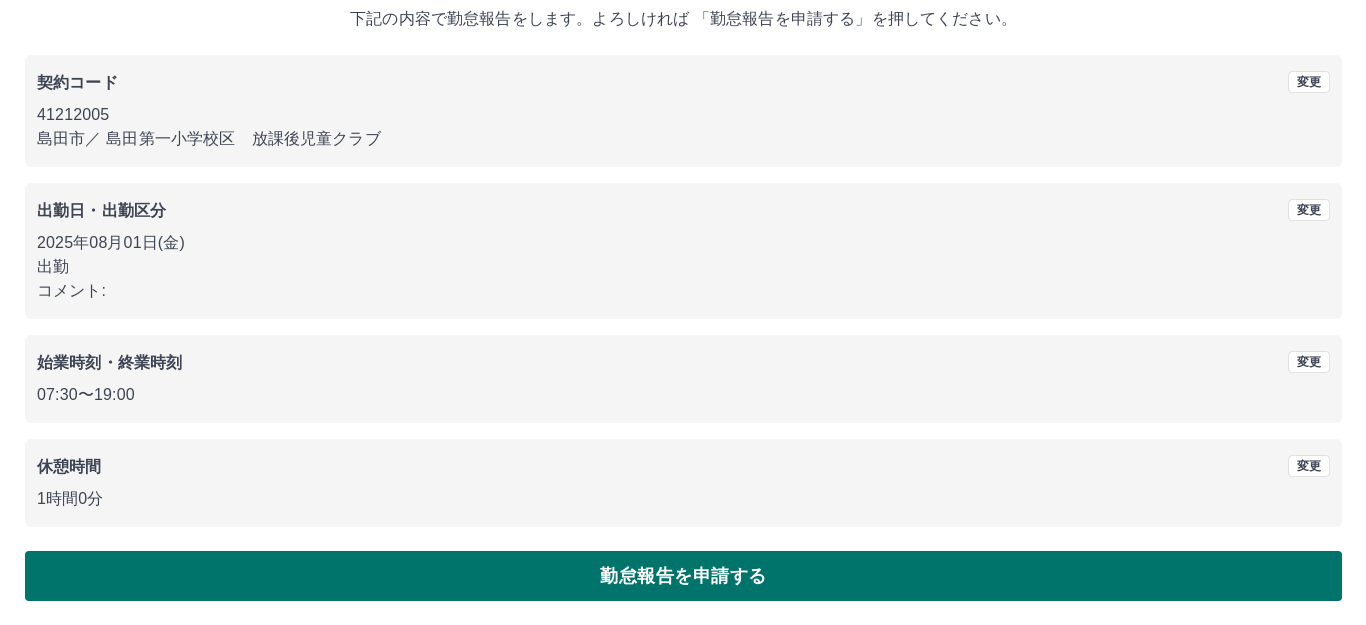 scroll, scrollTop: 0, scrollLeft: 0, axis: both 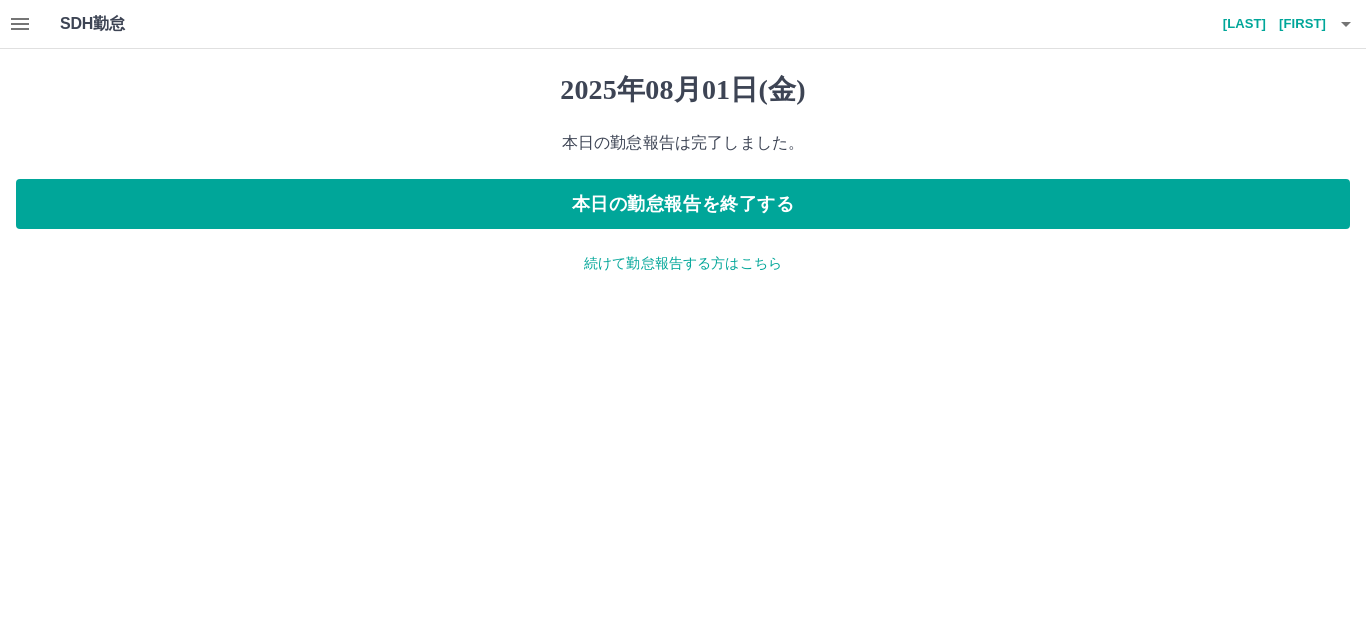 click on "続けて勤怠報告する方はこちら" at bounding box center (683, 263) 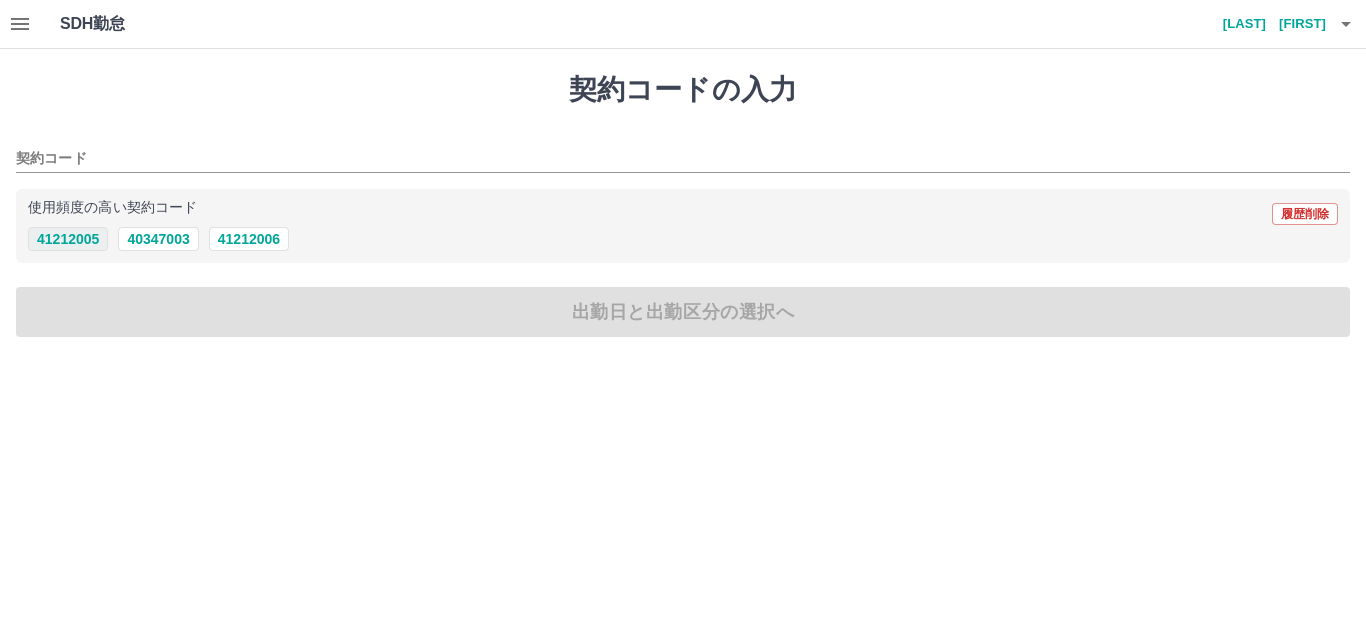 click on "41212005" at bounding box center [68, 239] 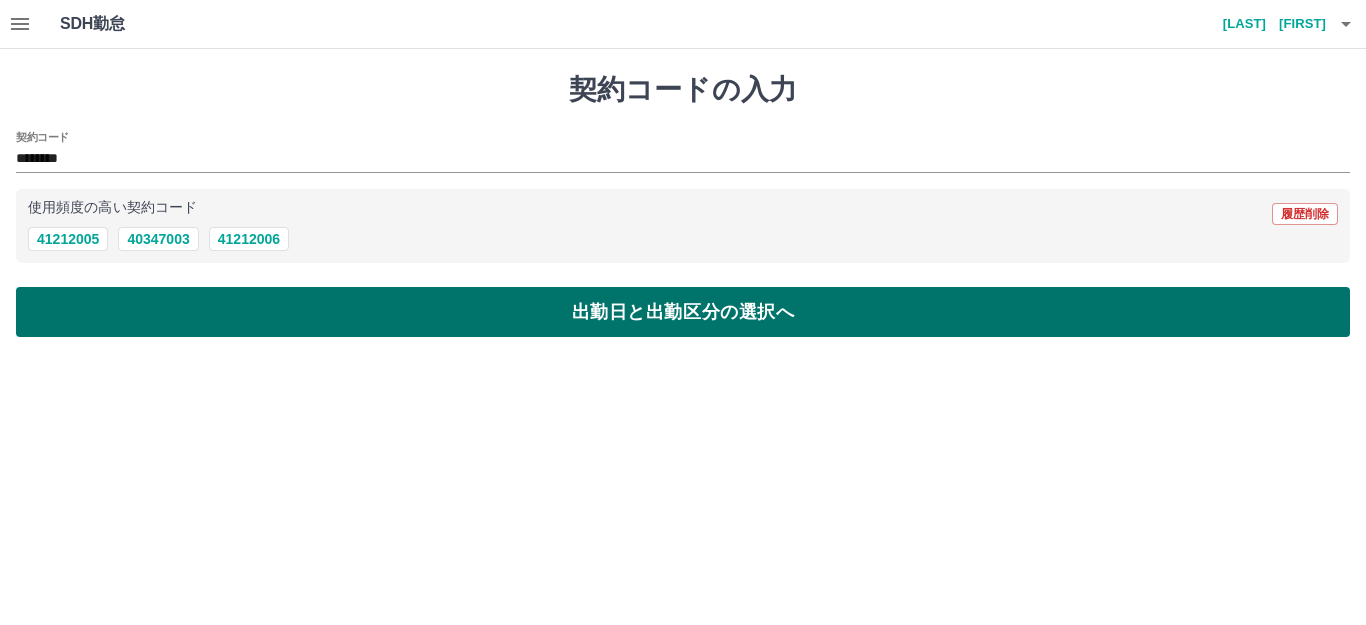 click on "出勤日と出勤区分の選択へ" at bounding box center (683, 312) 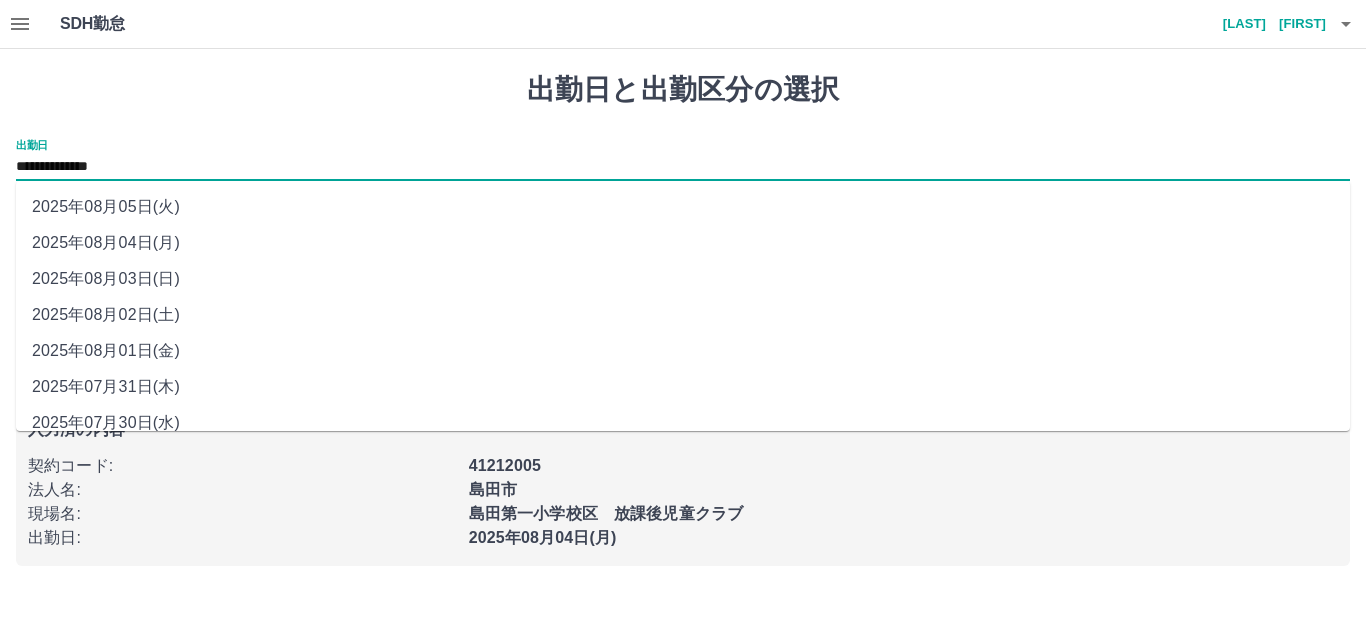 click on "**********" at bounding box center [683, 167] 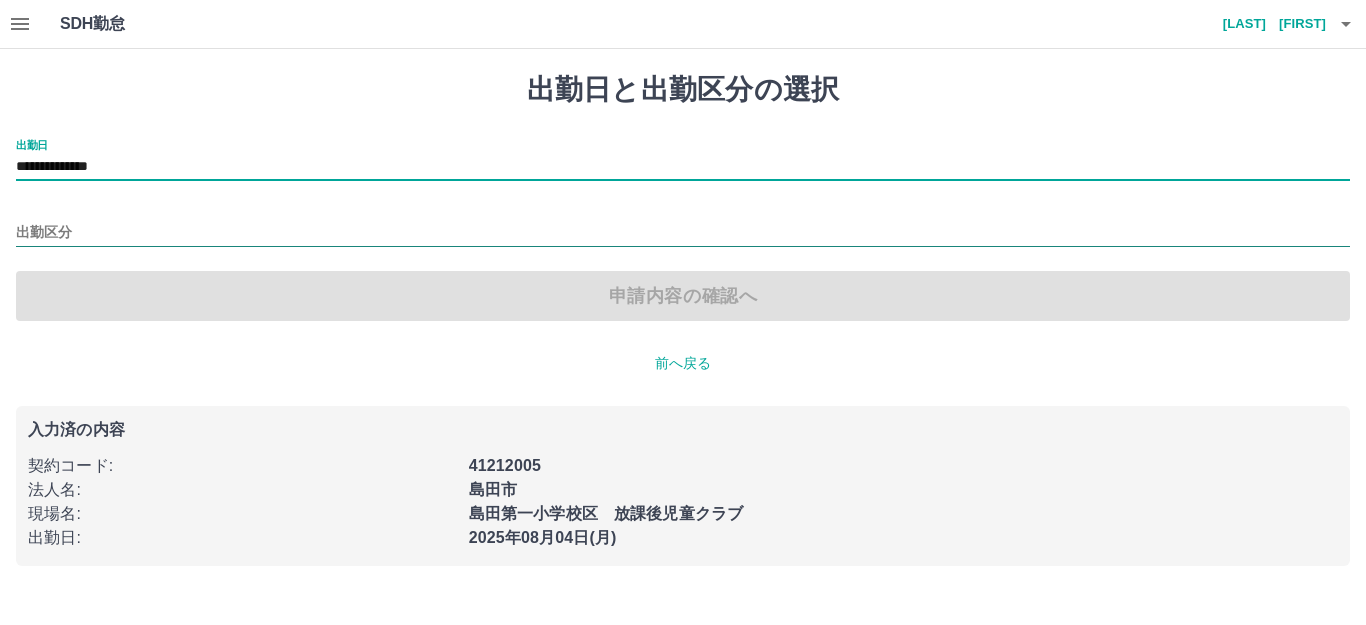 click on "出勤区分" at bounding box center (683, 233) 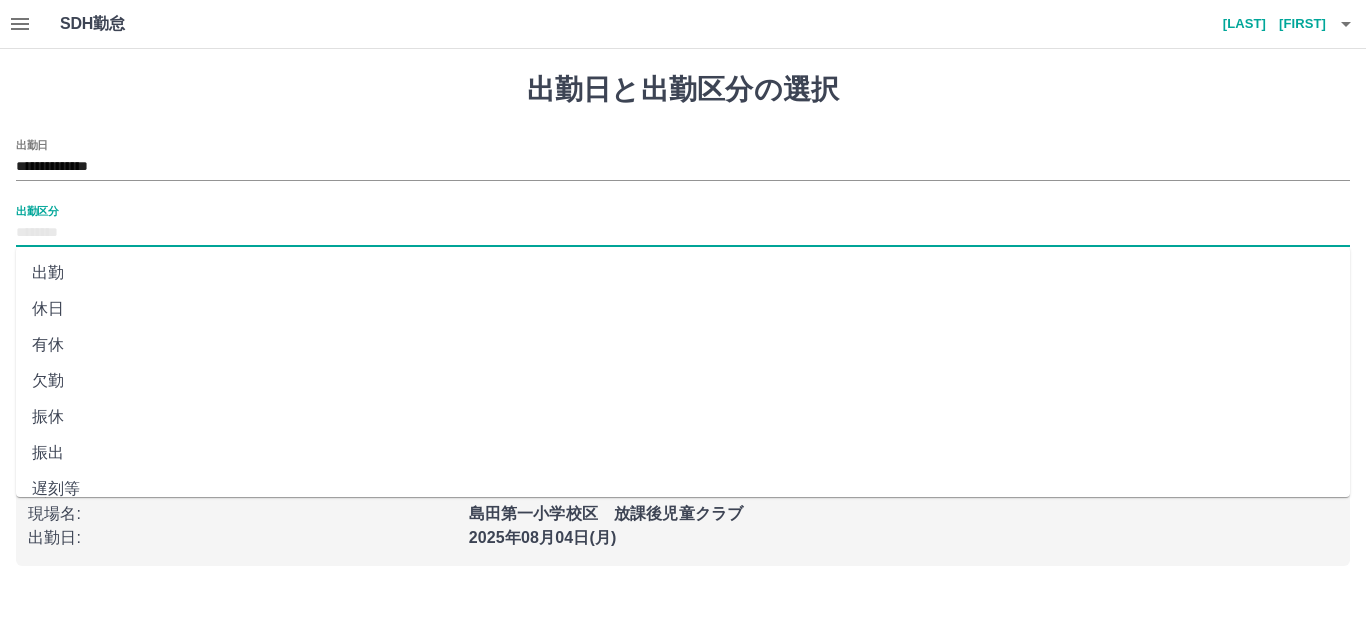 click on "休日" at bounding box center (683, 309) 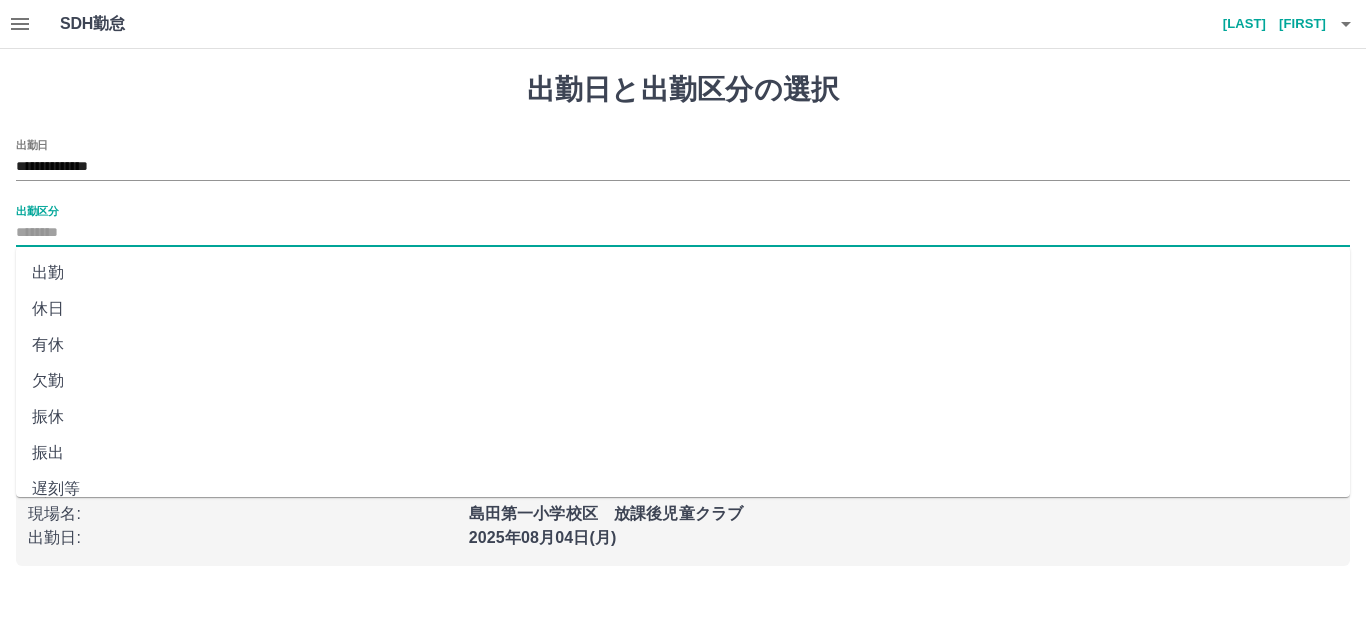 type on "**" 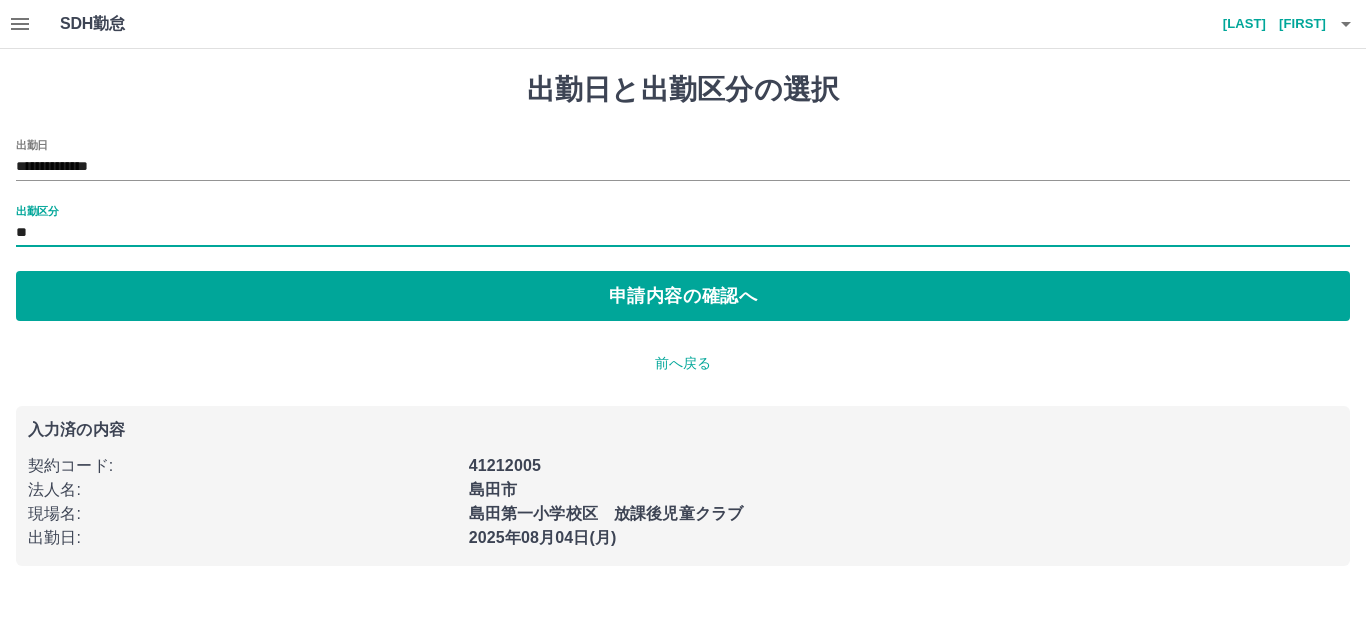 click on "申請内容の確認へ" at bounding box center [683, 296] 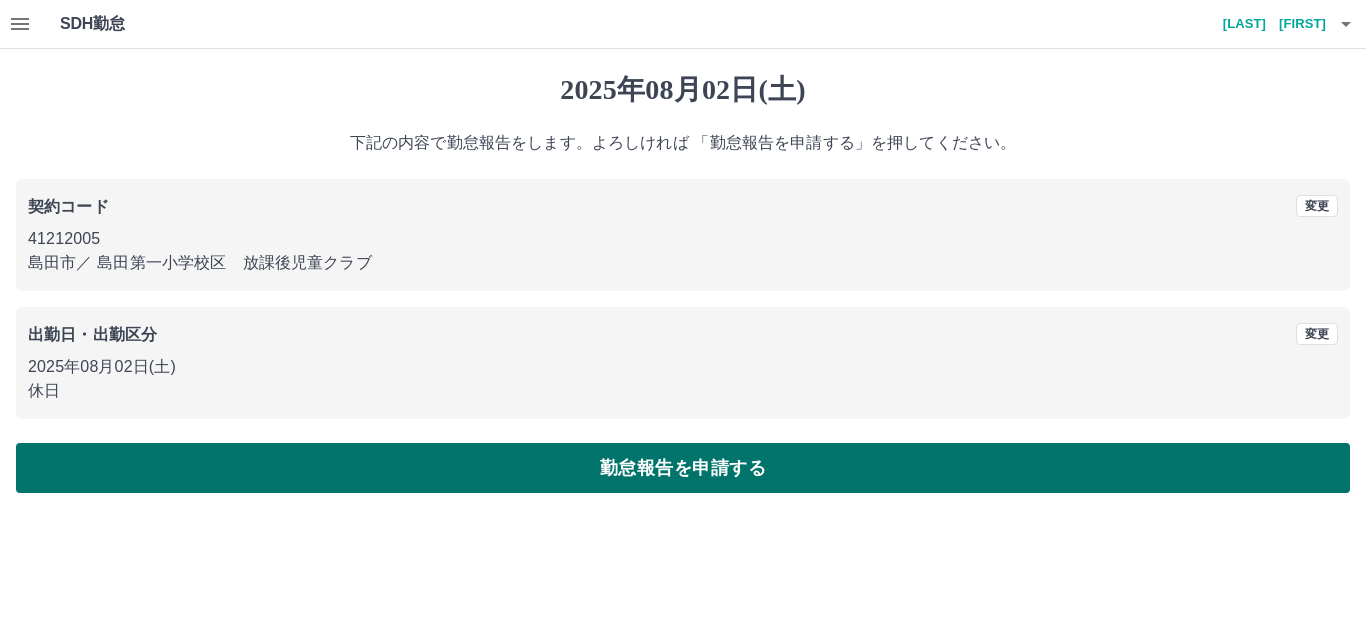 click on "勤怠報告を申請する" at bounding box center (683, 468) 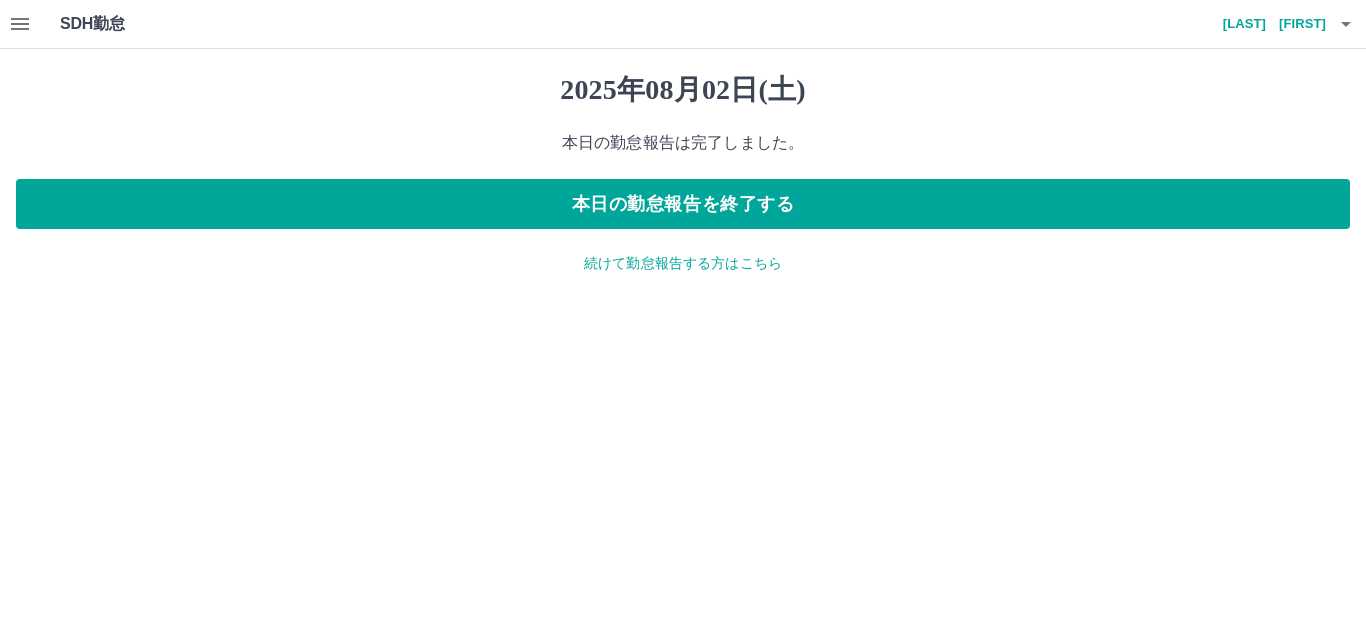 click on "続けて勤怠報告する方はこちら" at bounding box center (683, 263) 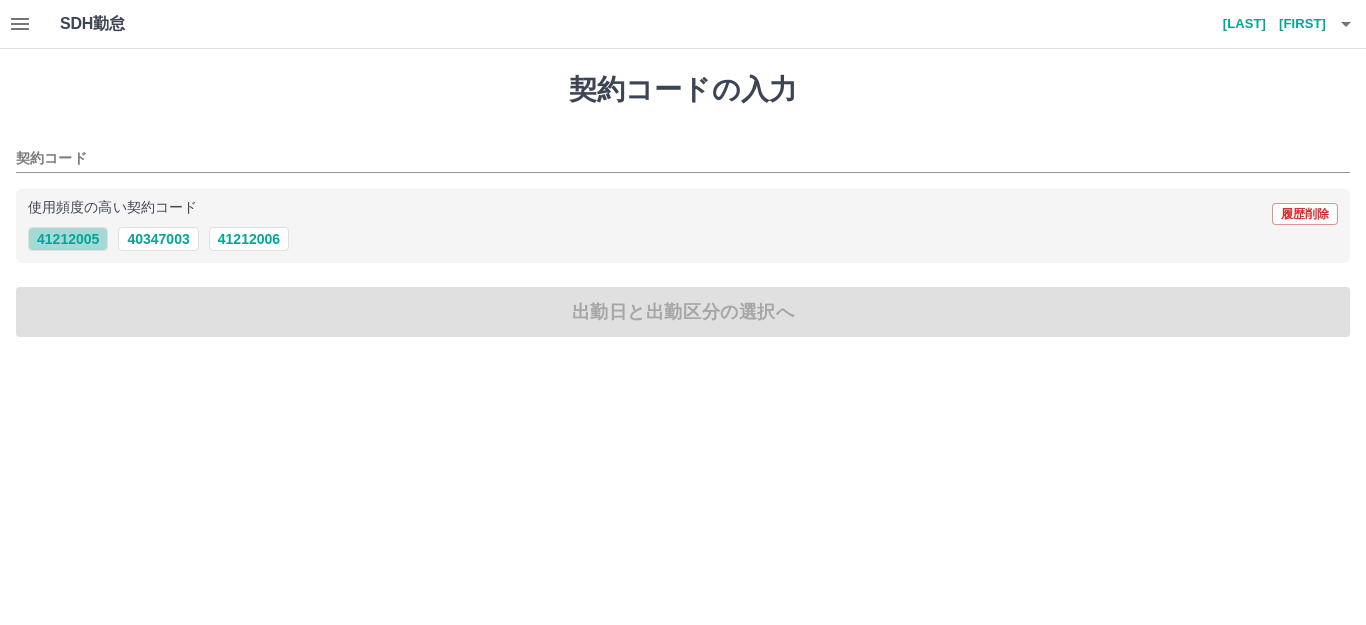 click on "41212005" at bounding box center [68, 239] 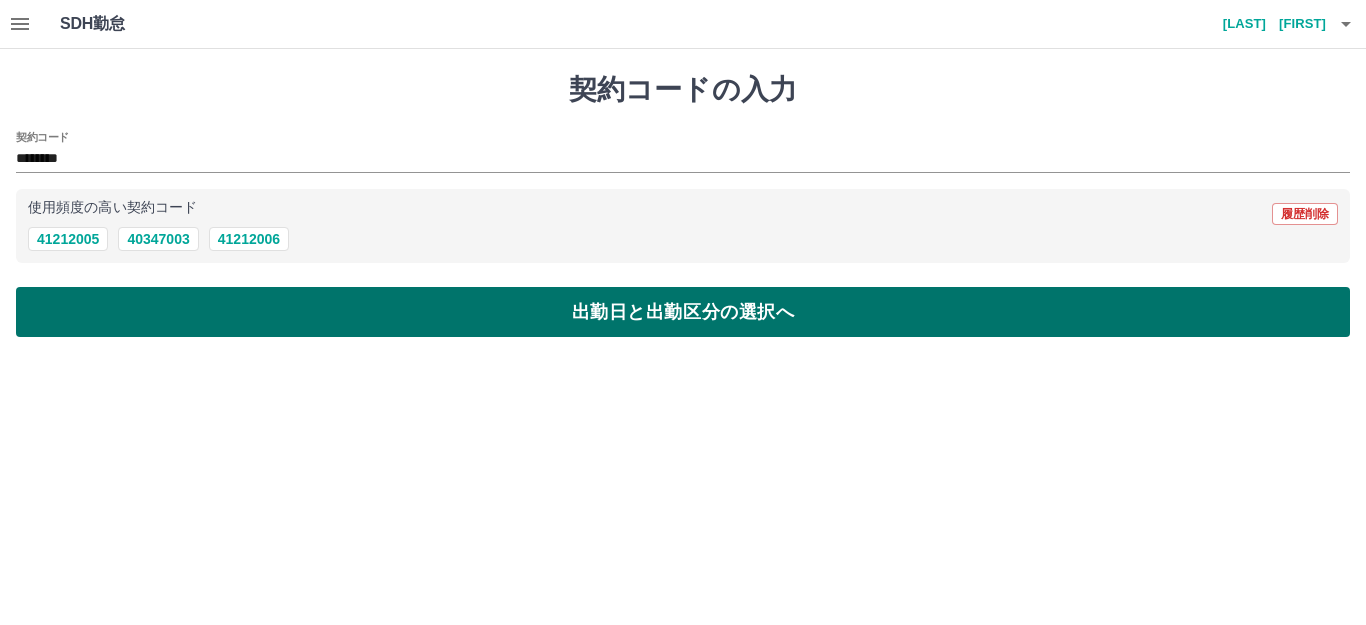 click on "出勤日と出勤区分の選択へ" at bounding box center (683, 312) 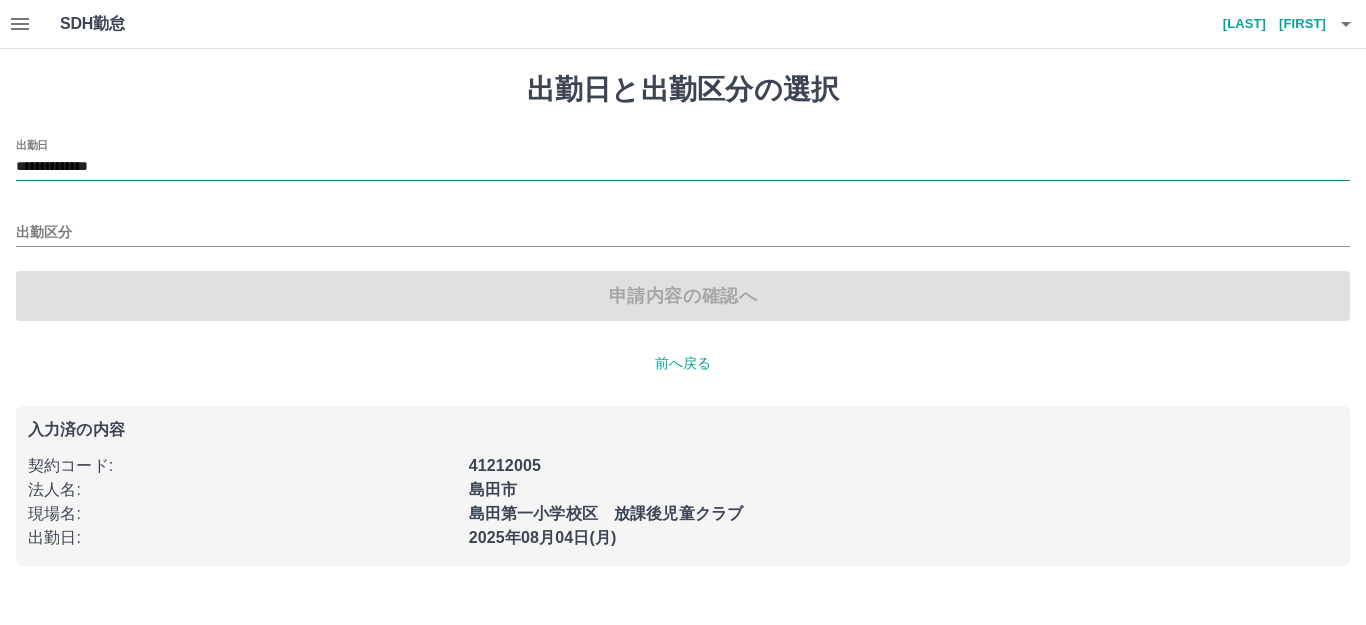 click on "**********" at bounding box center [683, 167] 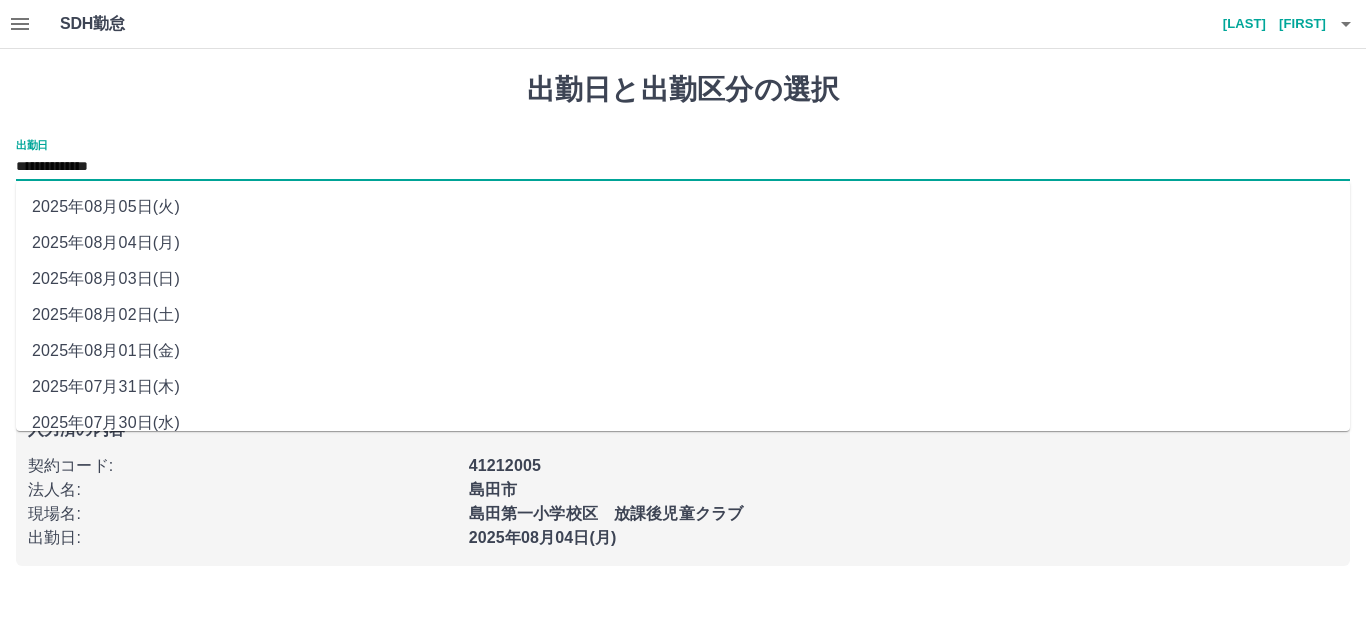 click on "2025年08月03日(日)" at bounding box center [683, 279] 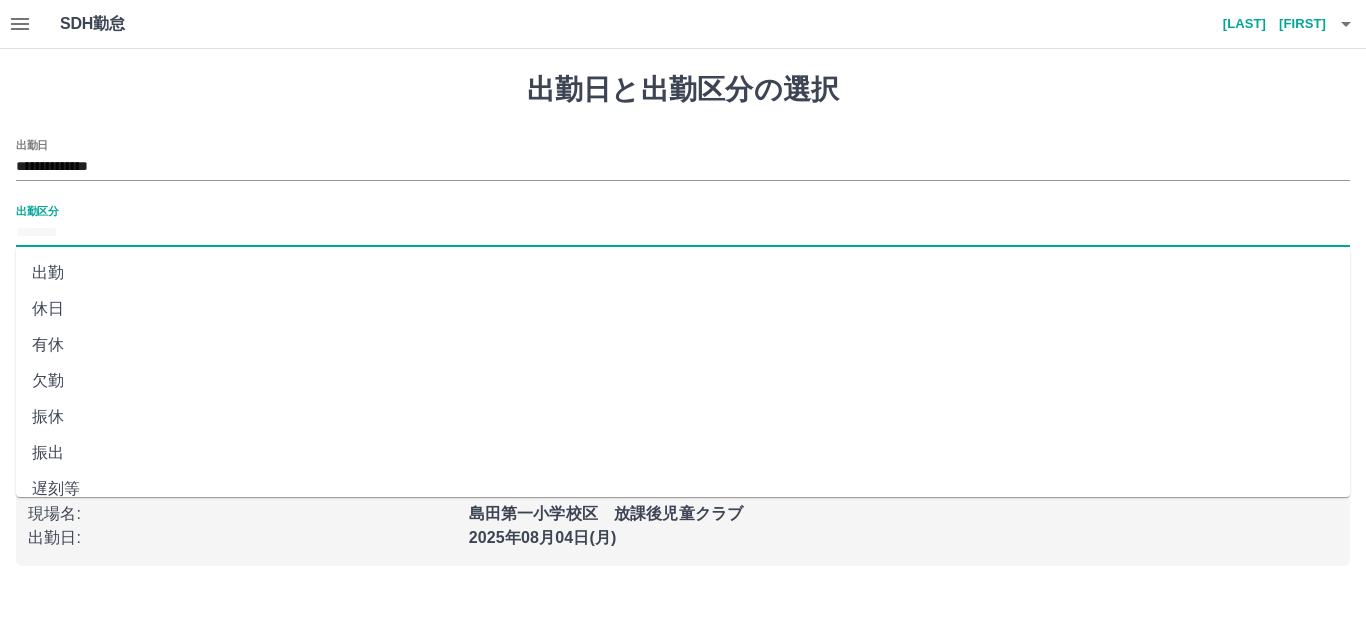 click on "出勤区分" at bounding box center (683, 233) 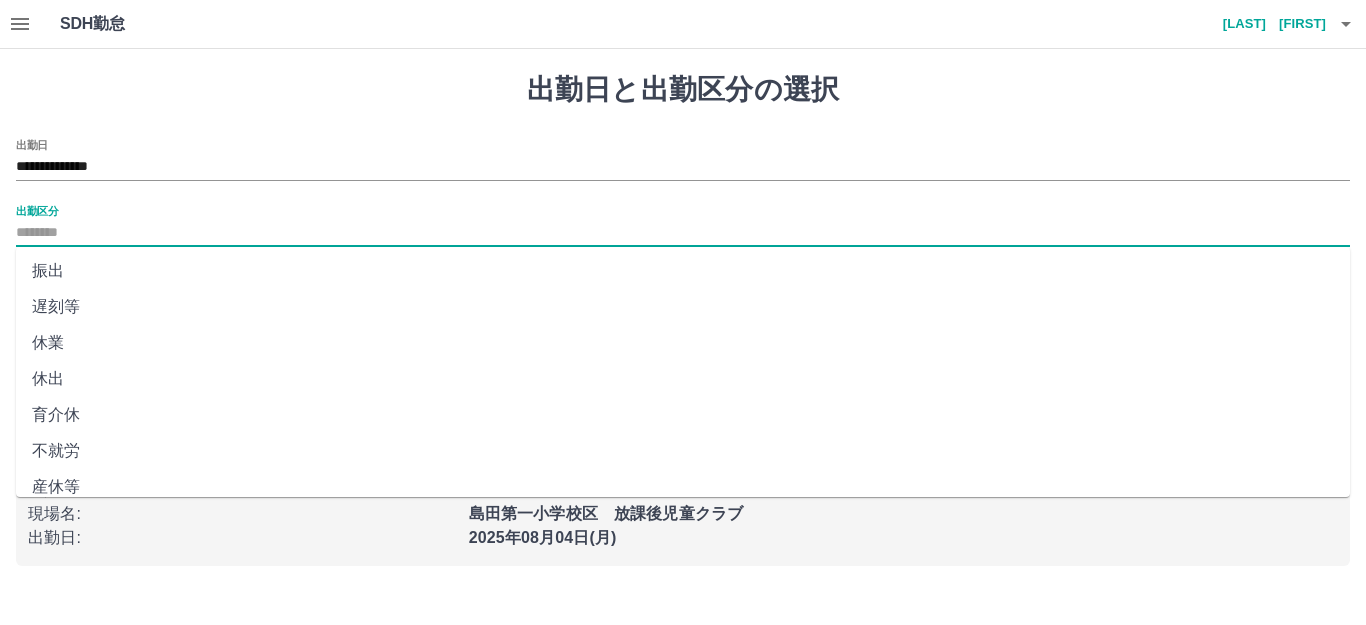 scroll, scrollTop: 414, scrollLeft: 0, axis: vertical 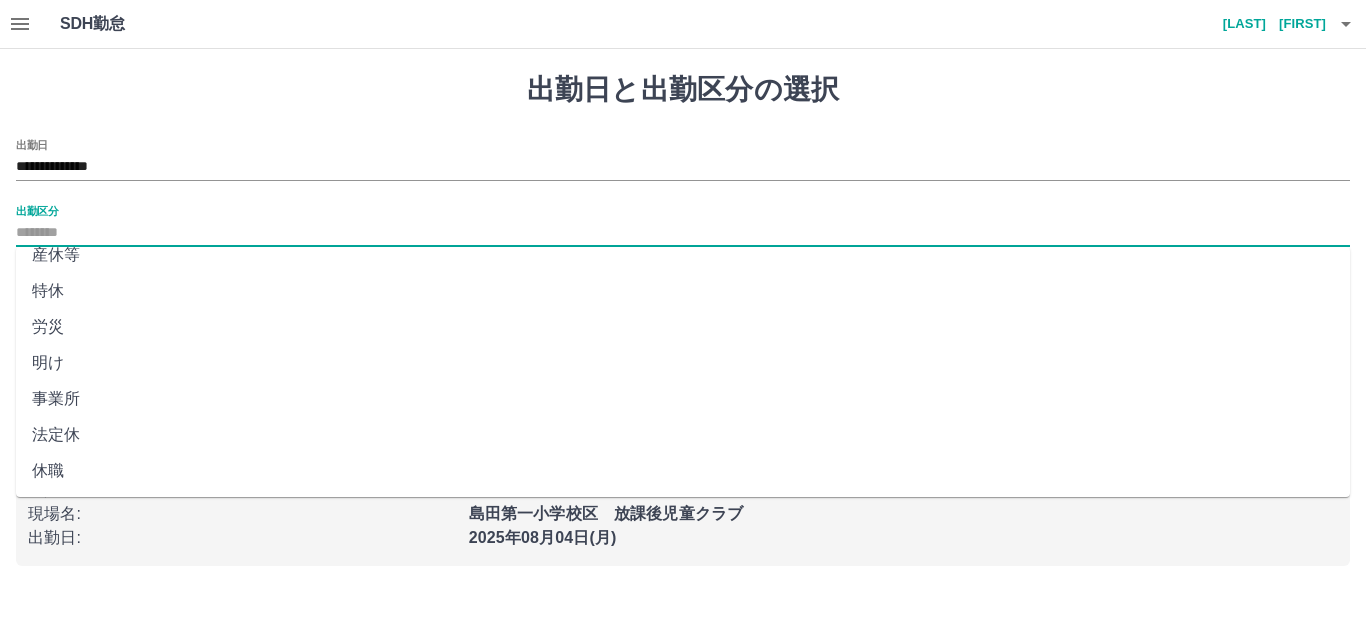 click on "法定休" at bounding box center (683, 435) 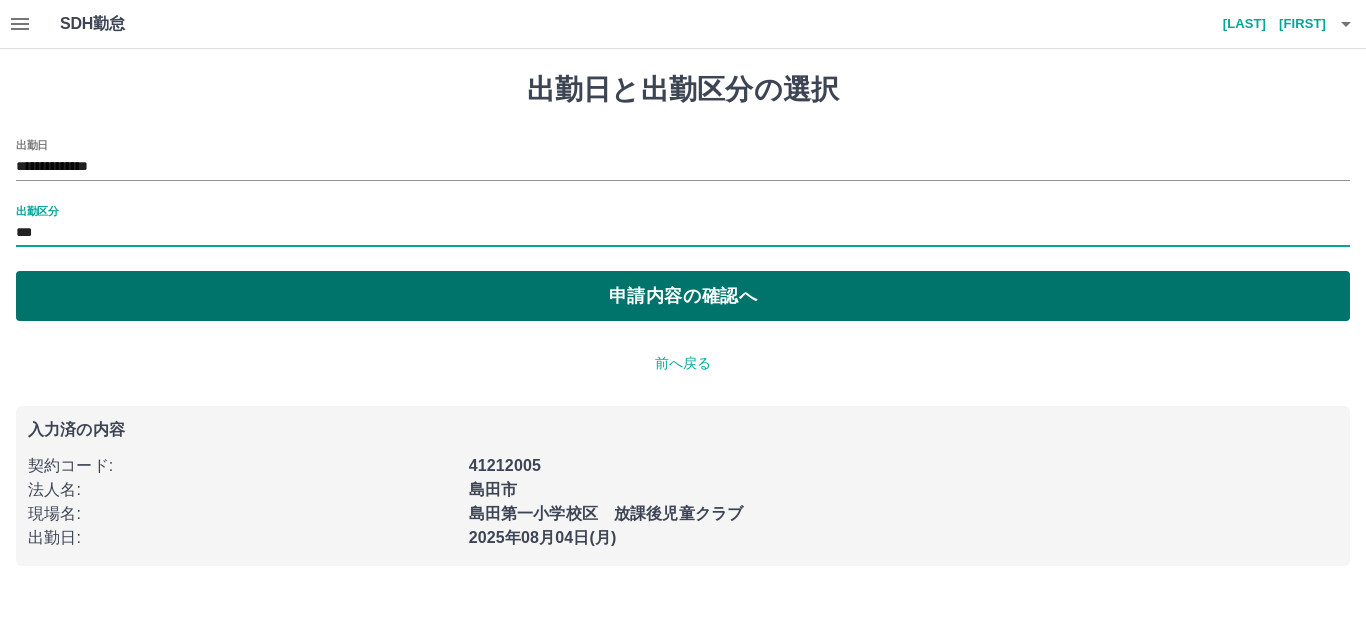 click on "申請内容の確認へ" at bounding box center [683, 296] 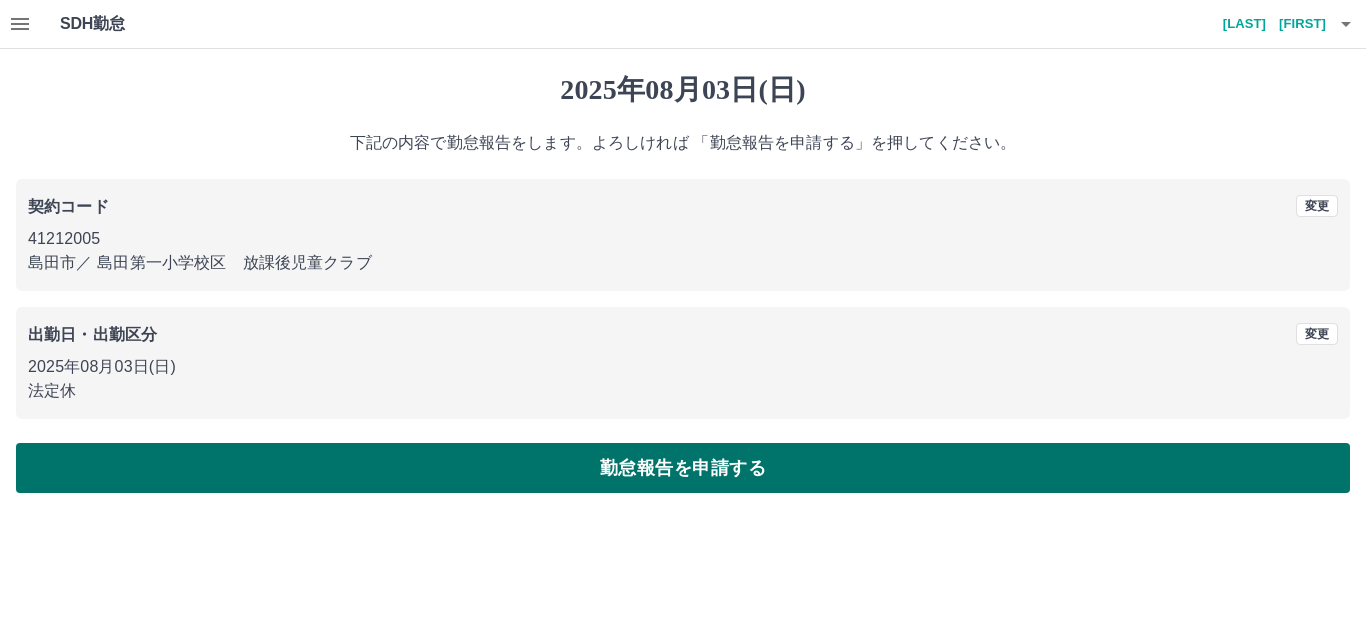 click on "勤怠報告を申請する" at bounding box center (683, 468) 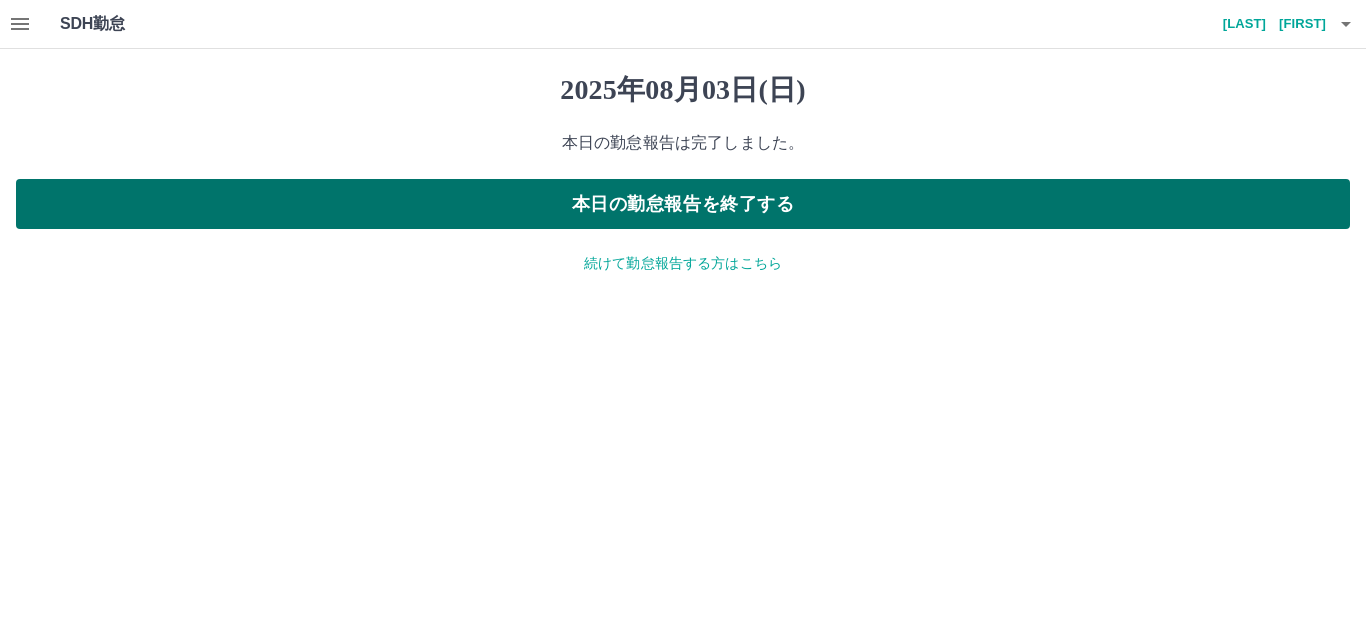 click on "本日の勤怠報告を終了する" at bounding box center (683, 204) 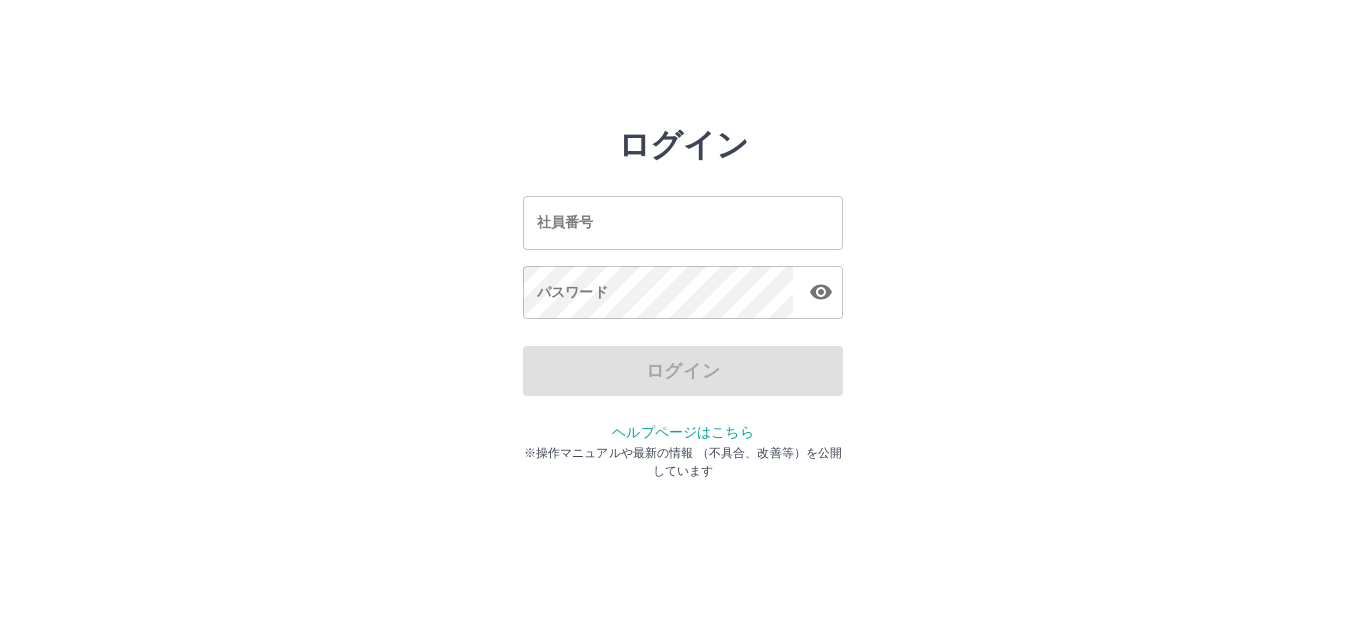 scroll, scrollTop: 0, scrollLeft: 0, axis: both 